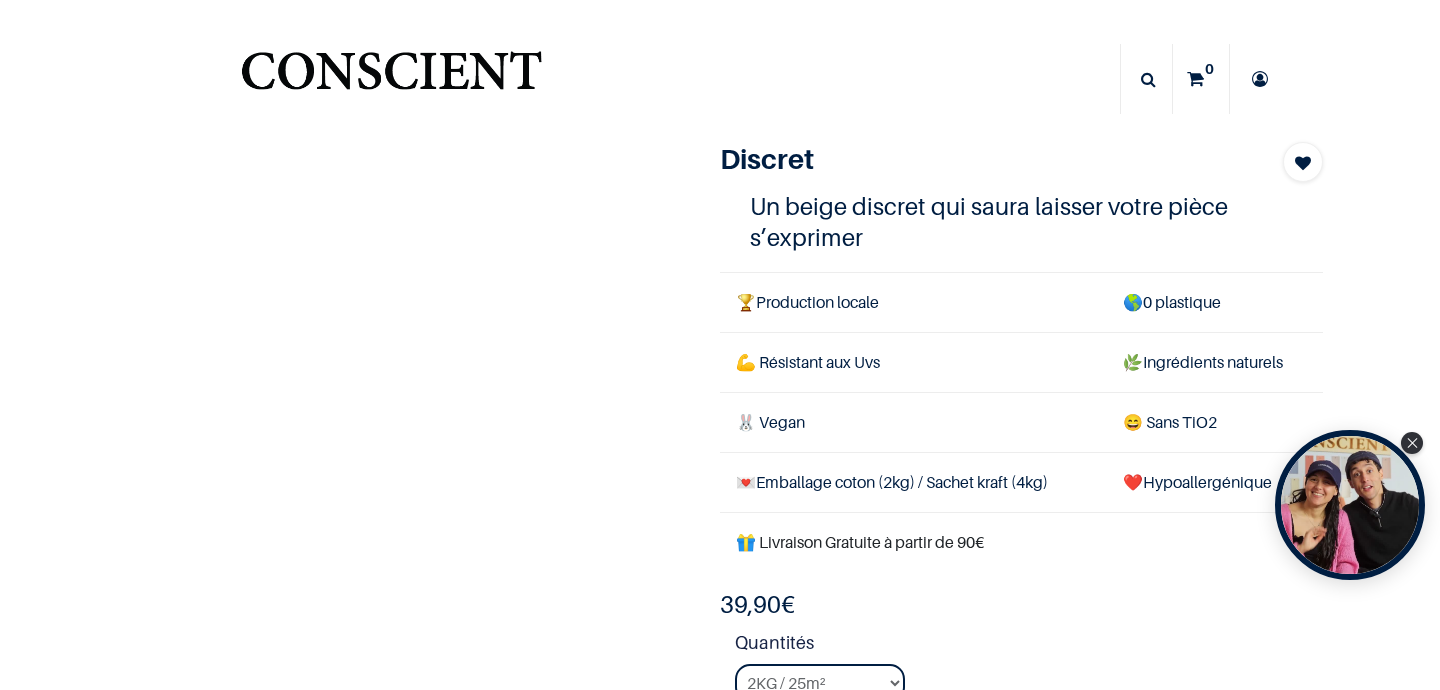 scroll, scrollTop: 0, scrollLeft: 0, axis: both 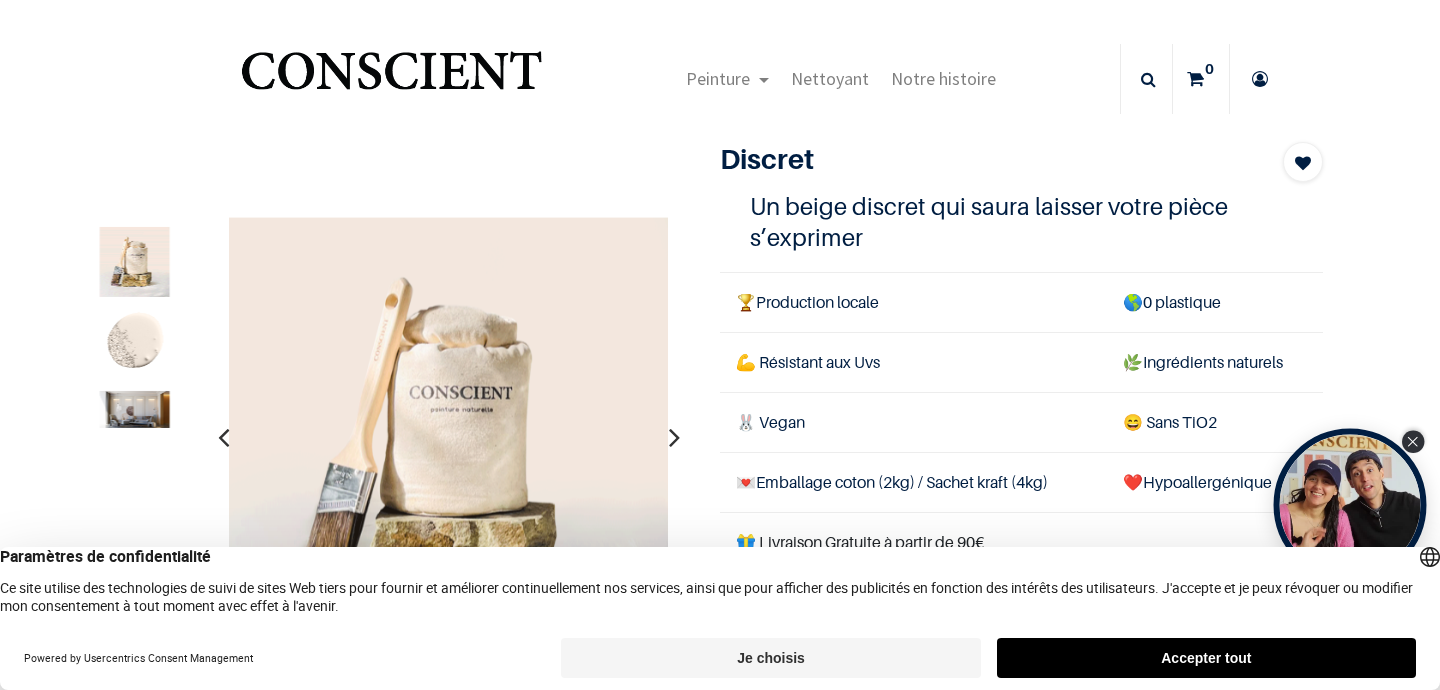 click 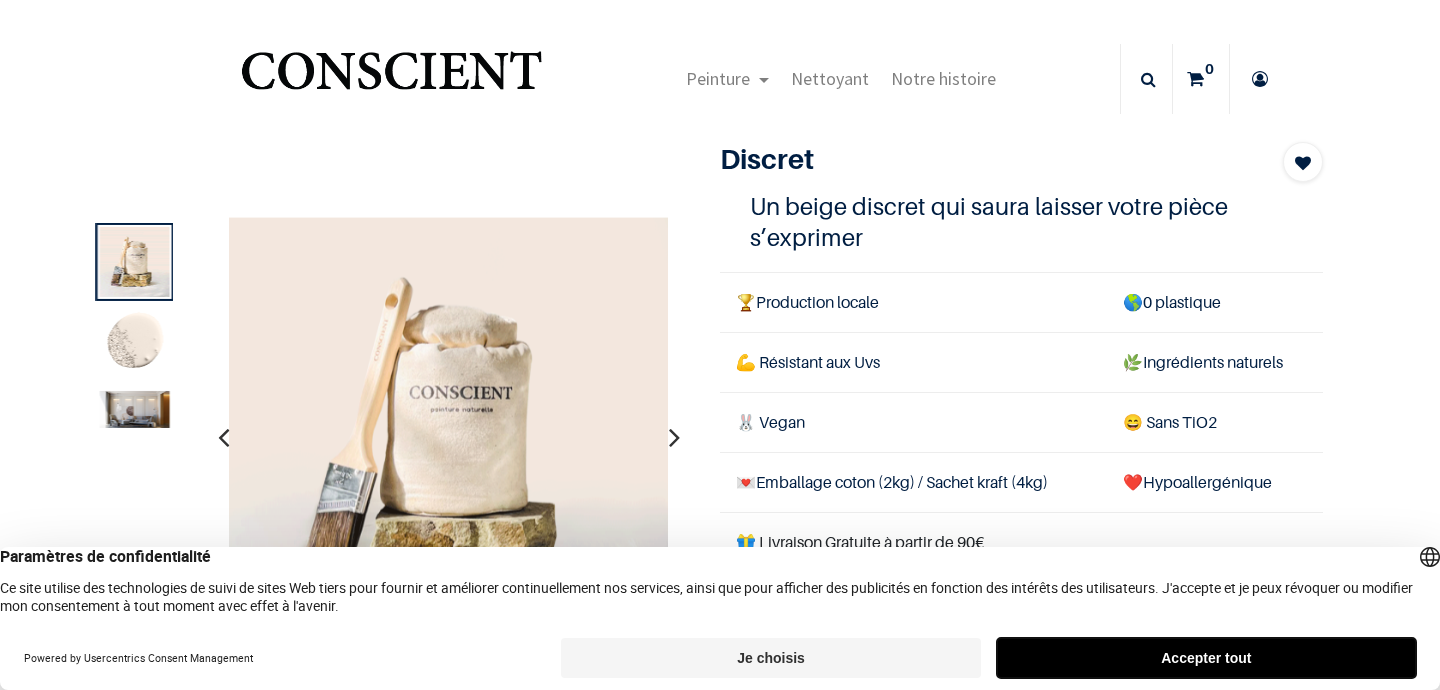 click on "Accepter tout" at bounding box center (1206, 658) 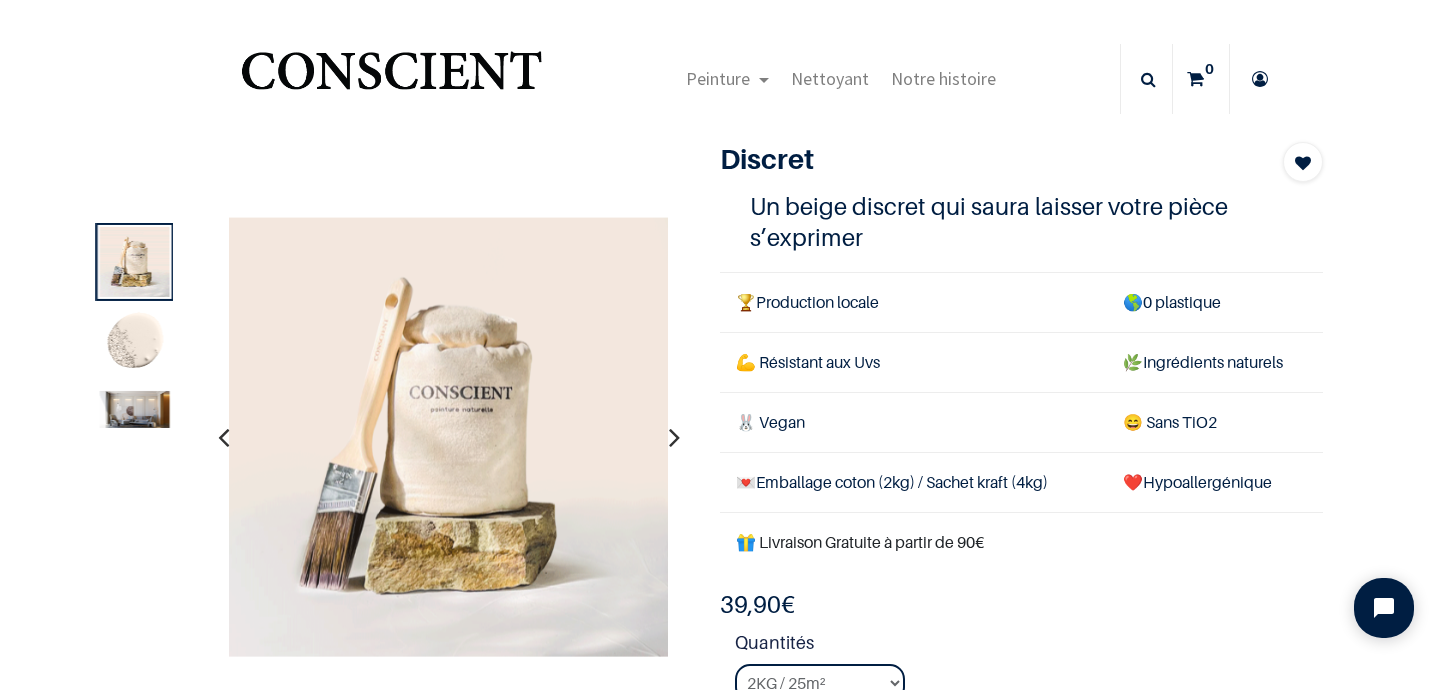 click at bounding box center [1260, 79] 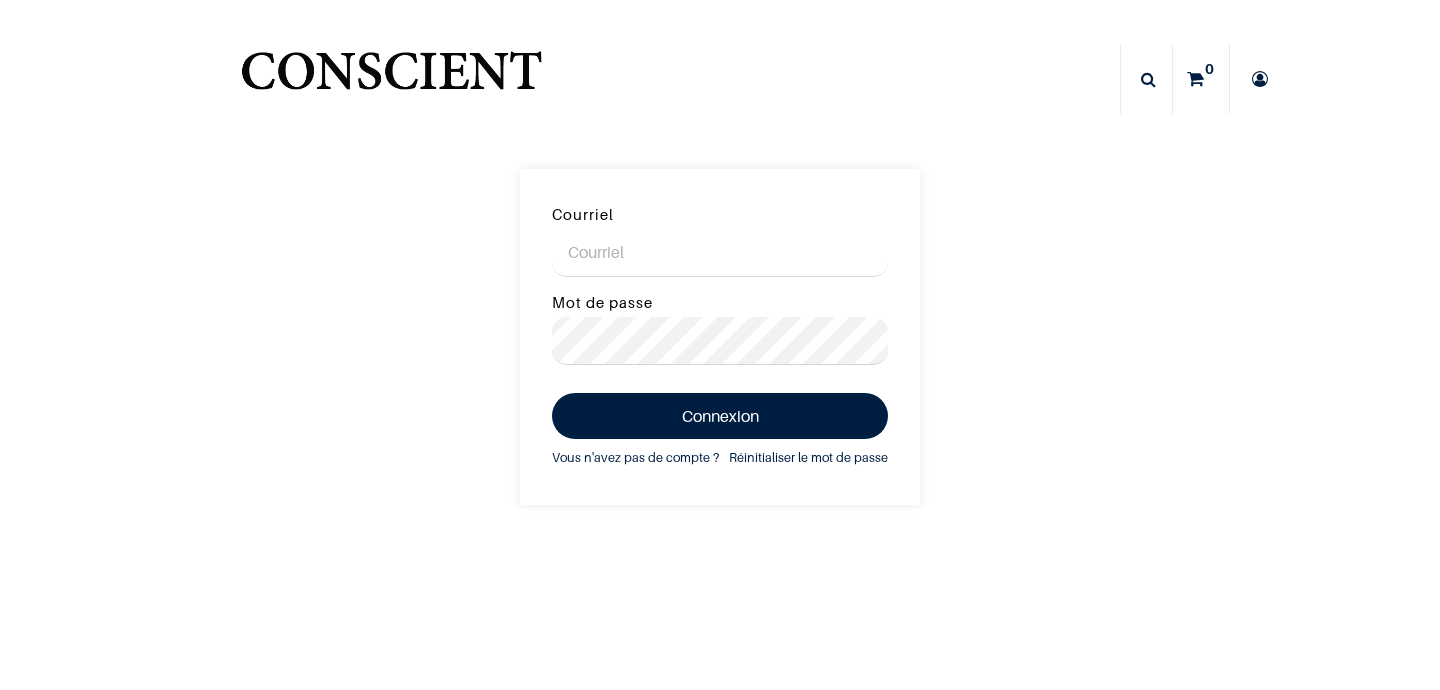 scroll, scrollTop: 0, scrollLeft: 0, axis: both 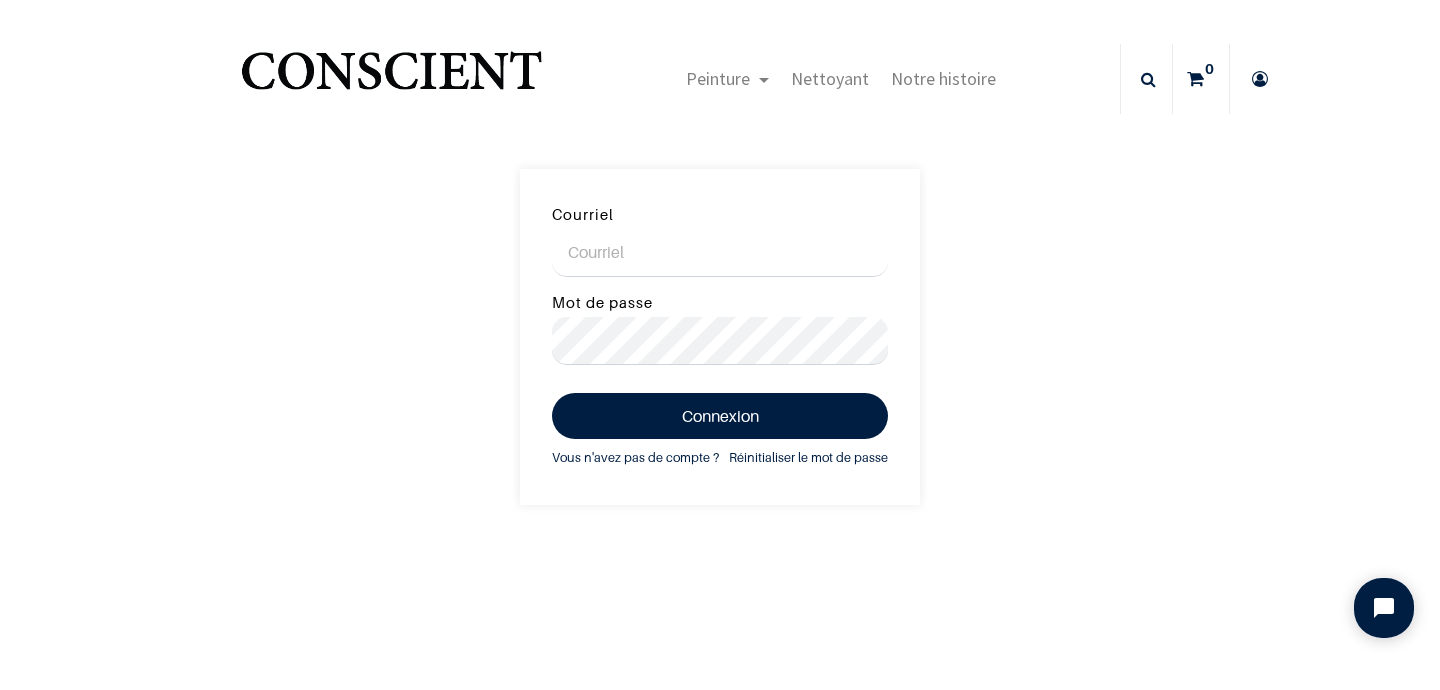 click on "Courriel" at bounding box center [720, 253] 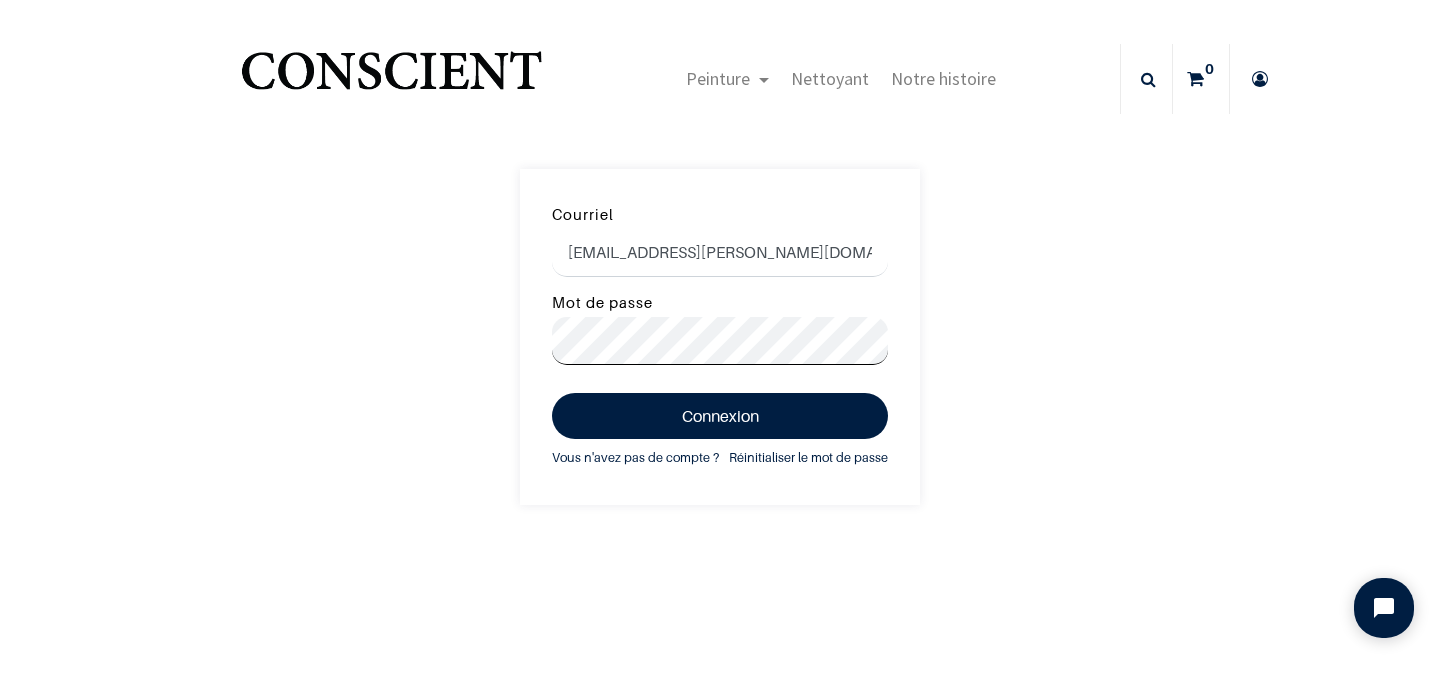 click on "Connexion" at bounding box center [720, 416] 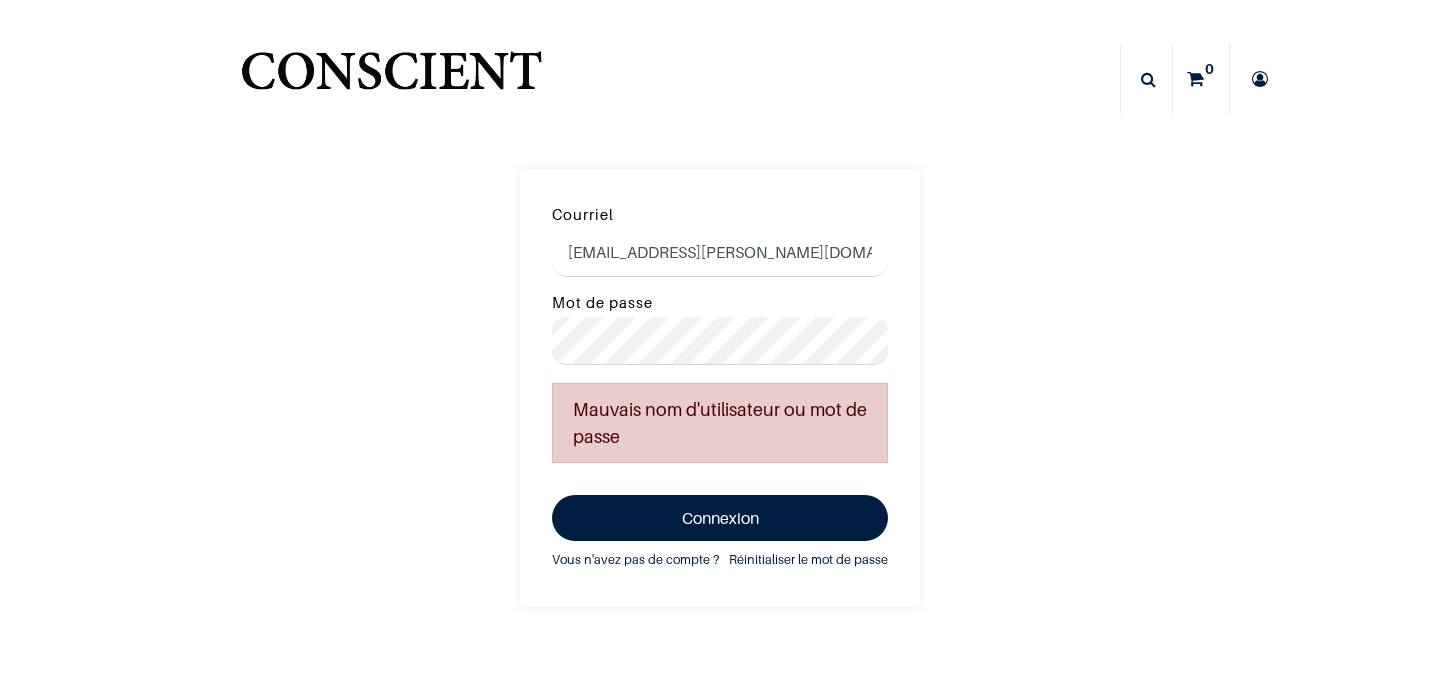 scroll, scrollTop: 0, scrollLeft: 0, axis: both 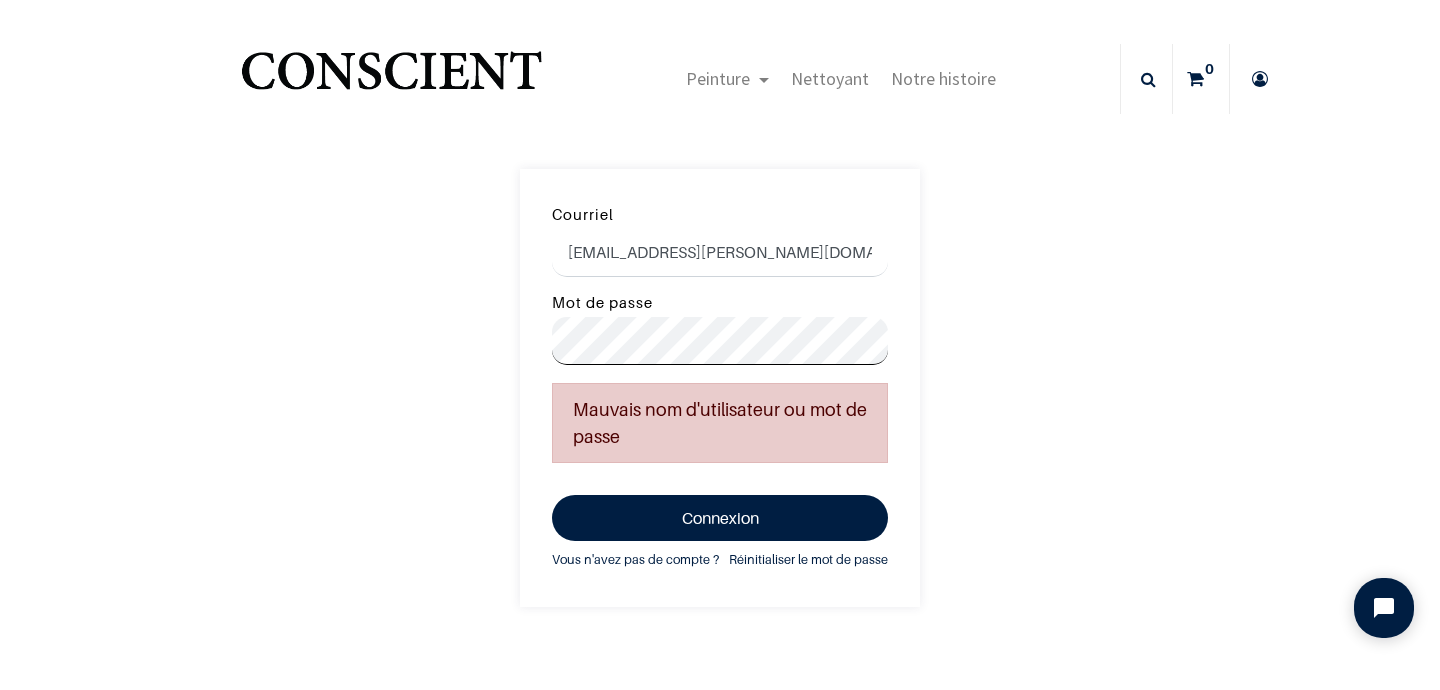 click on "Connexion" at bounding box center [720, 518] 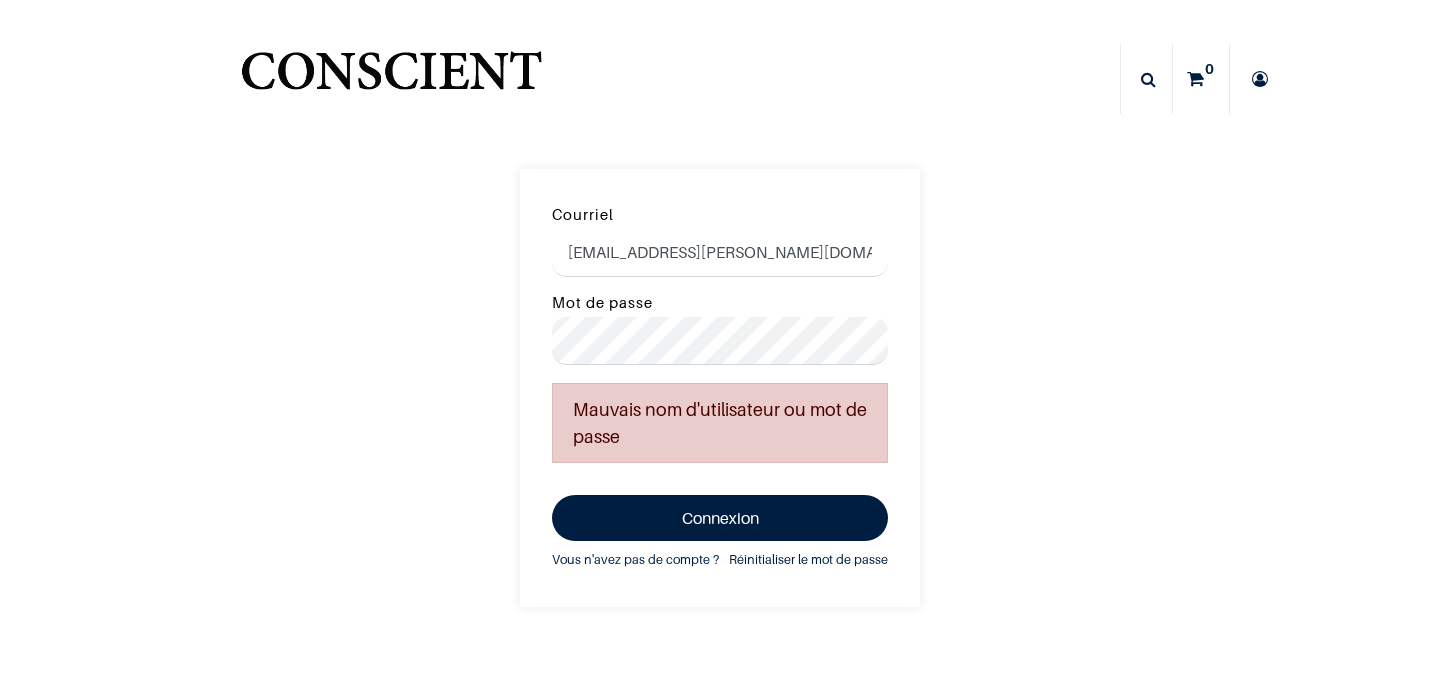 scroll, scrollTop: 0, scrollLeft: 0, axis: both 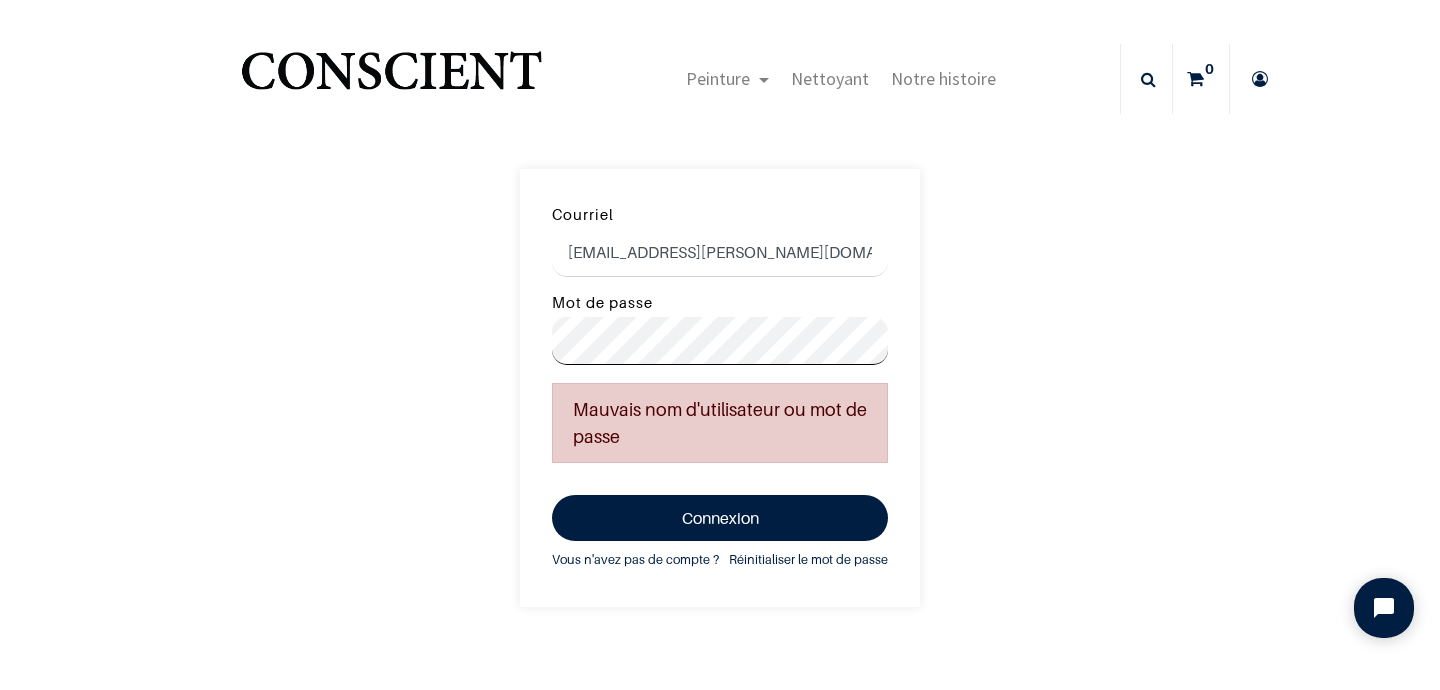click on "Connexion" at bounding box center [720, 518] 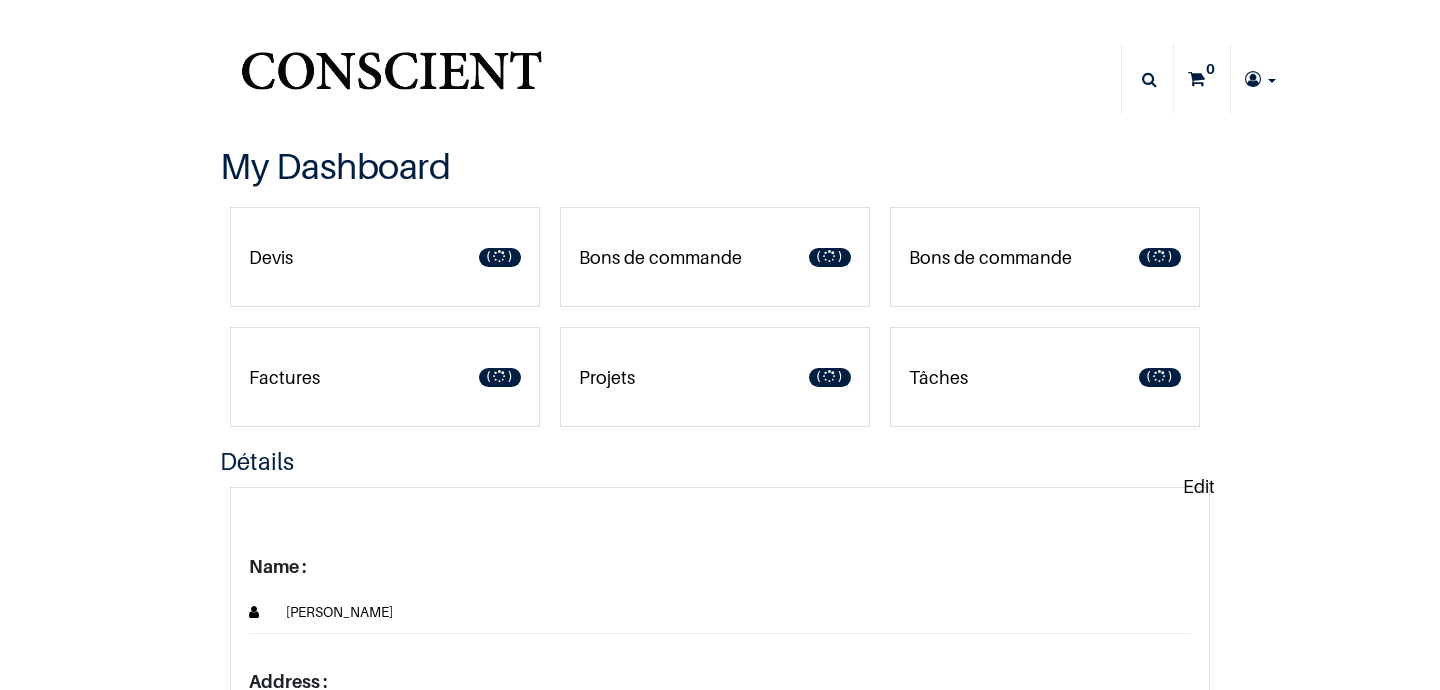 scroll, scrollTop: 0, scrollLeft: 0, axis: both 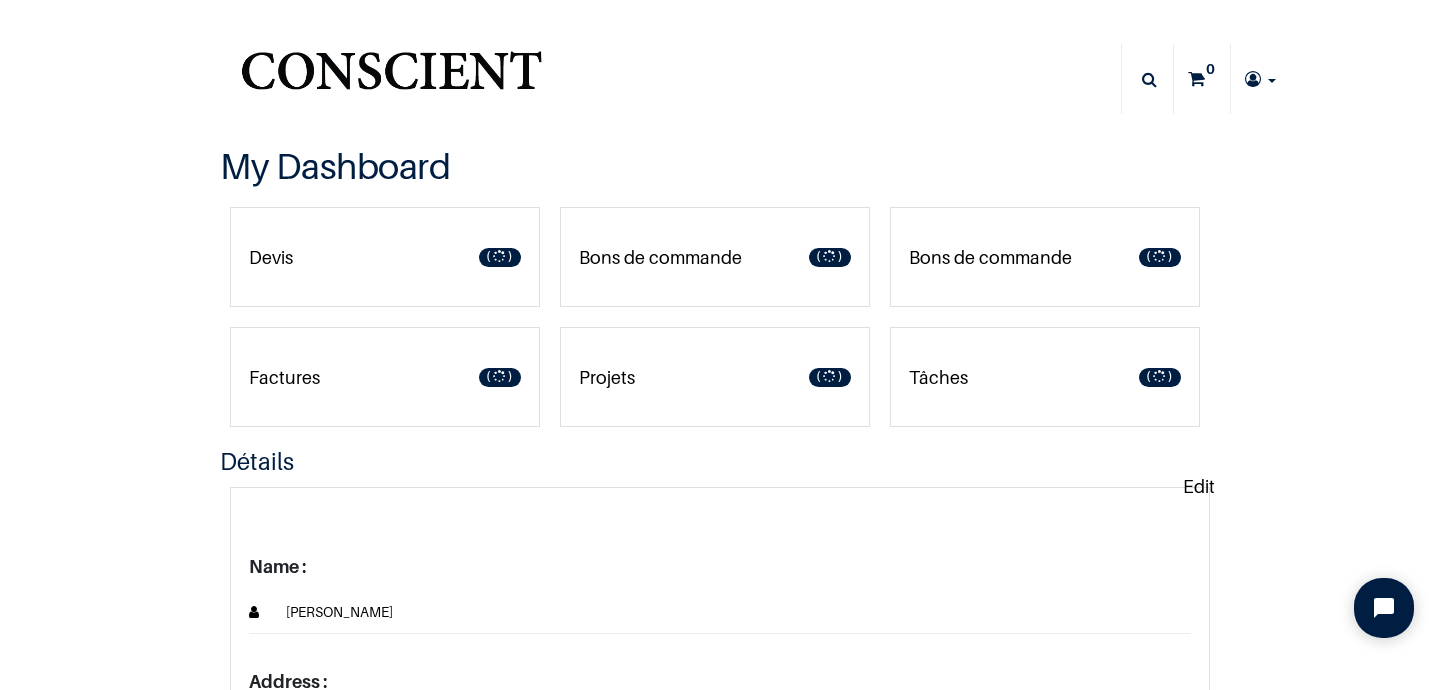 type on "[EMAIL_ADDRESS][PERSON_NAME][DOMAIN_NAME]" 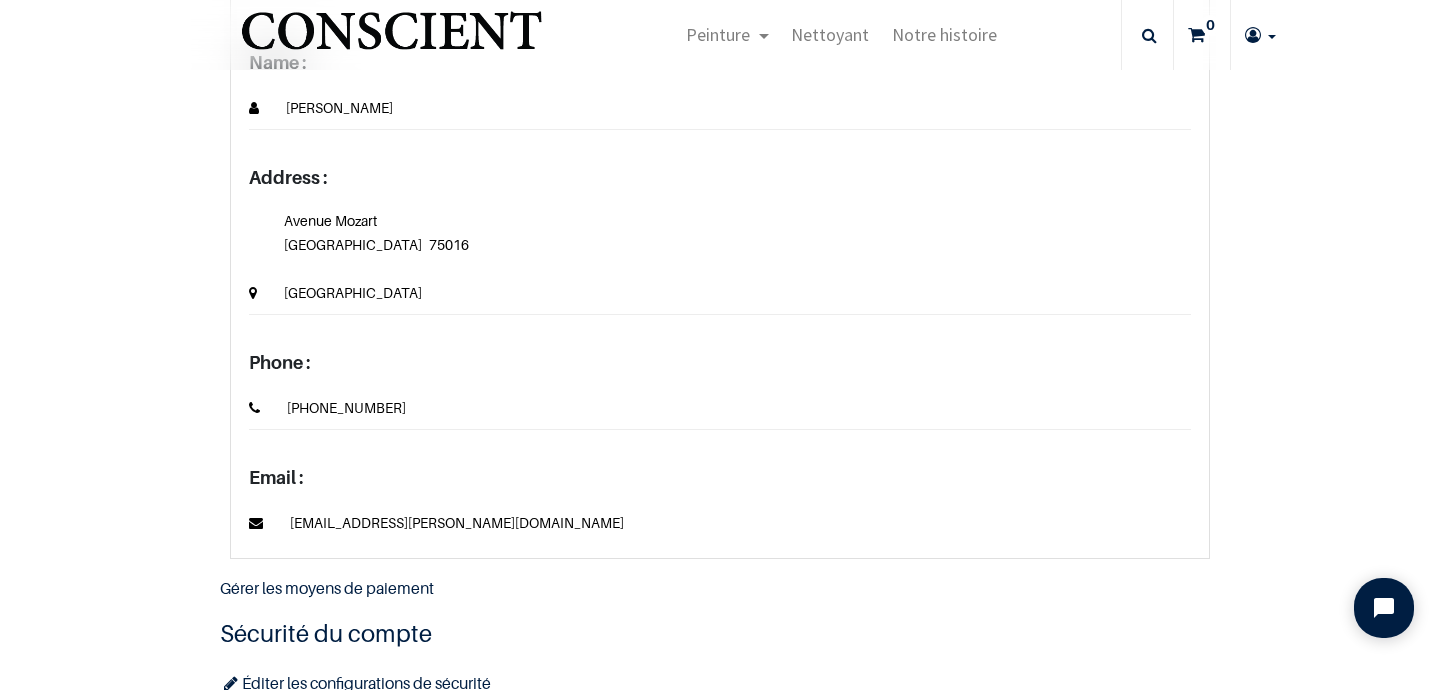 scroll, scrollTop: 530, scrollLeft: 0, axis: vertical 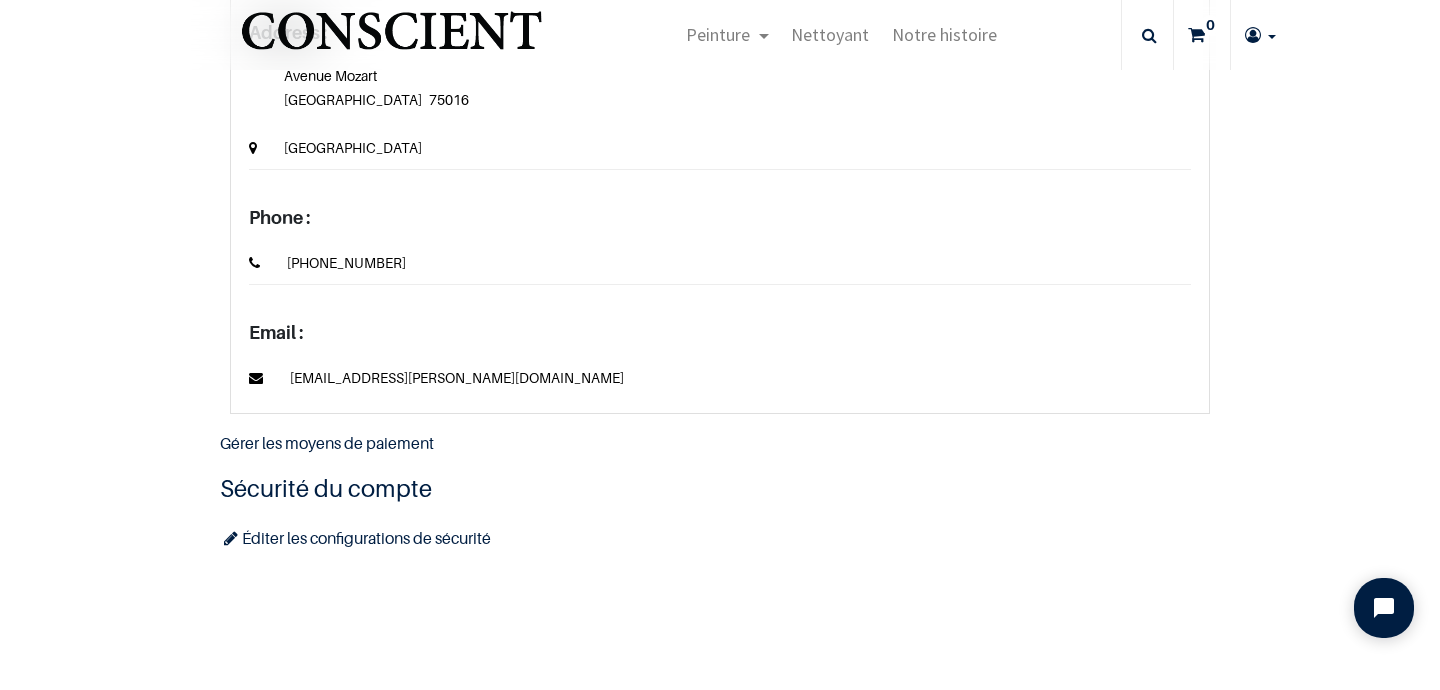 click on "Sécurité du compte" at bounding box center (720, 488) 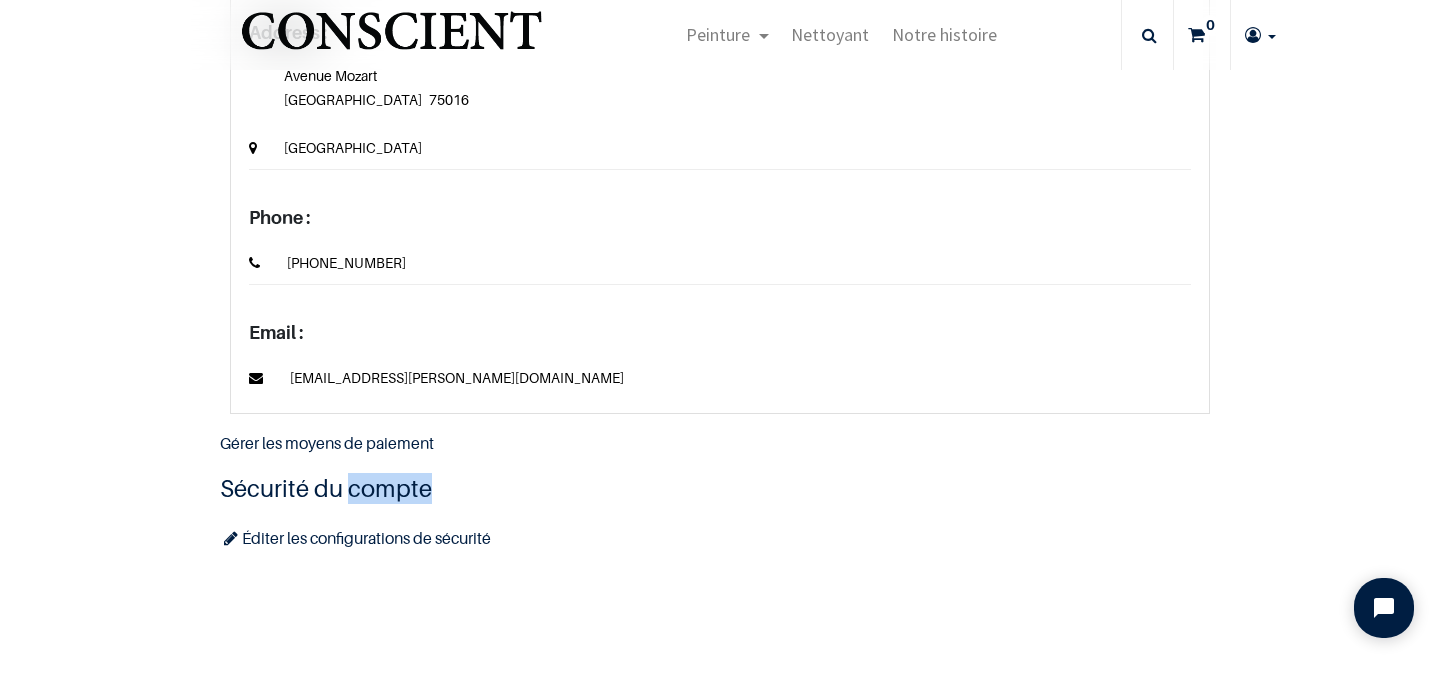 click on "Sécurité du compte" at bounding box center (720, 488) 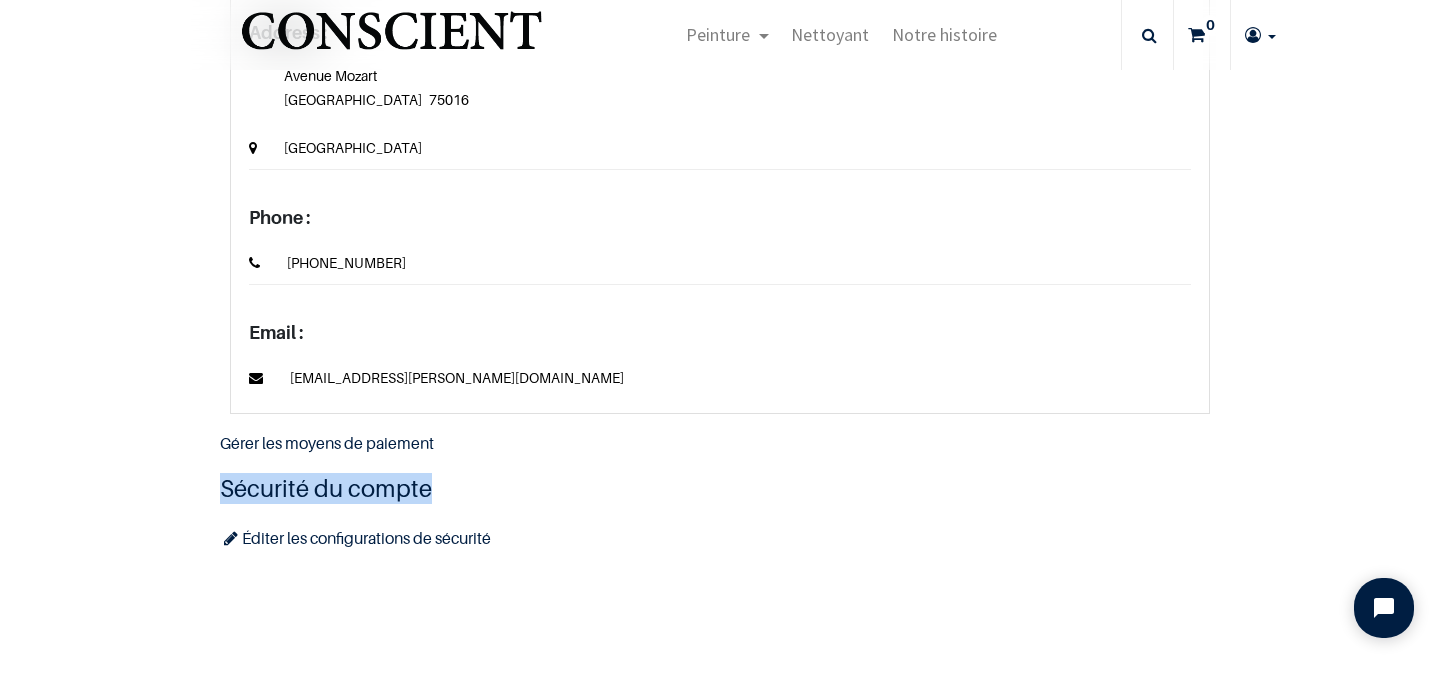click on "Sécurité du compte" at bounding box center (720, 488) 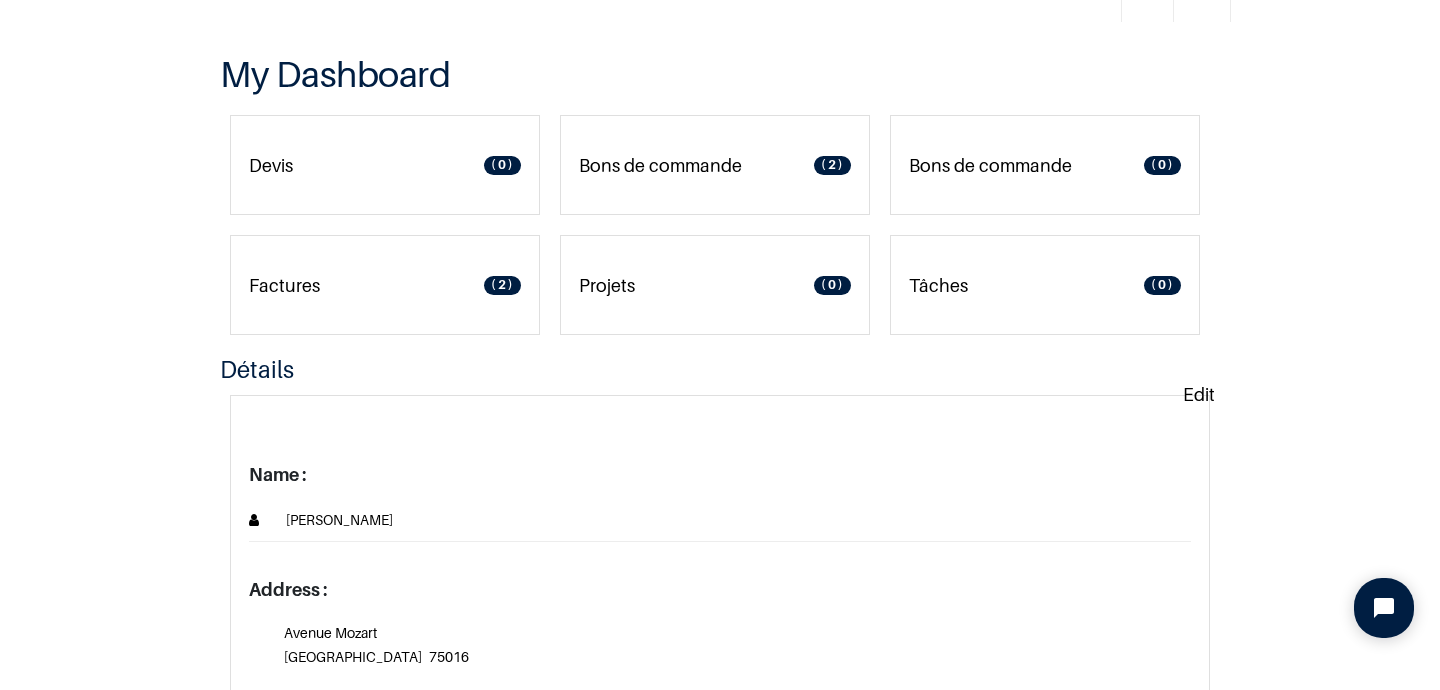 scroll, scrollTop: 0, scrollLeft: 0, axis: both 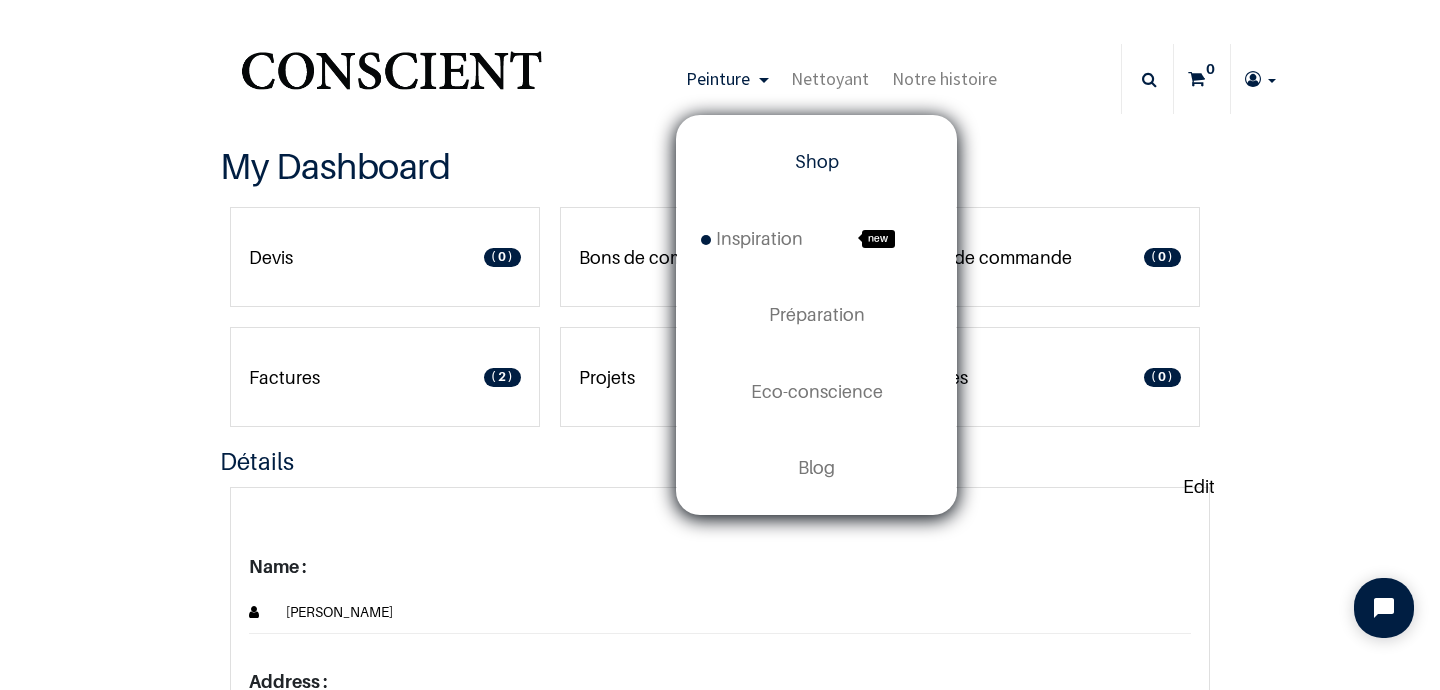 click on "Shop" at bounding box center (817, 161) 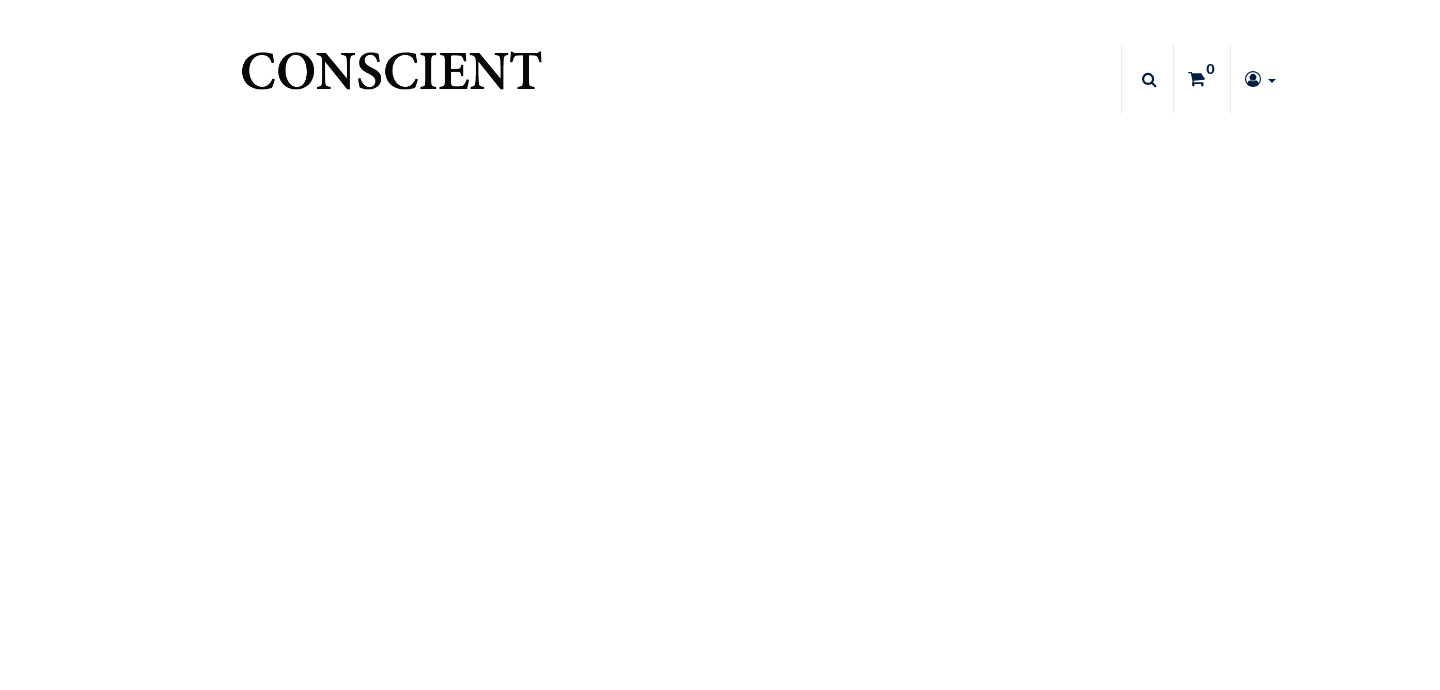 scroll, scrollTop: 0, scrollLeft: 0, axis: both 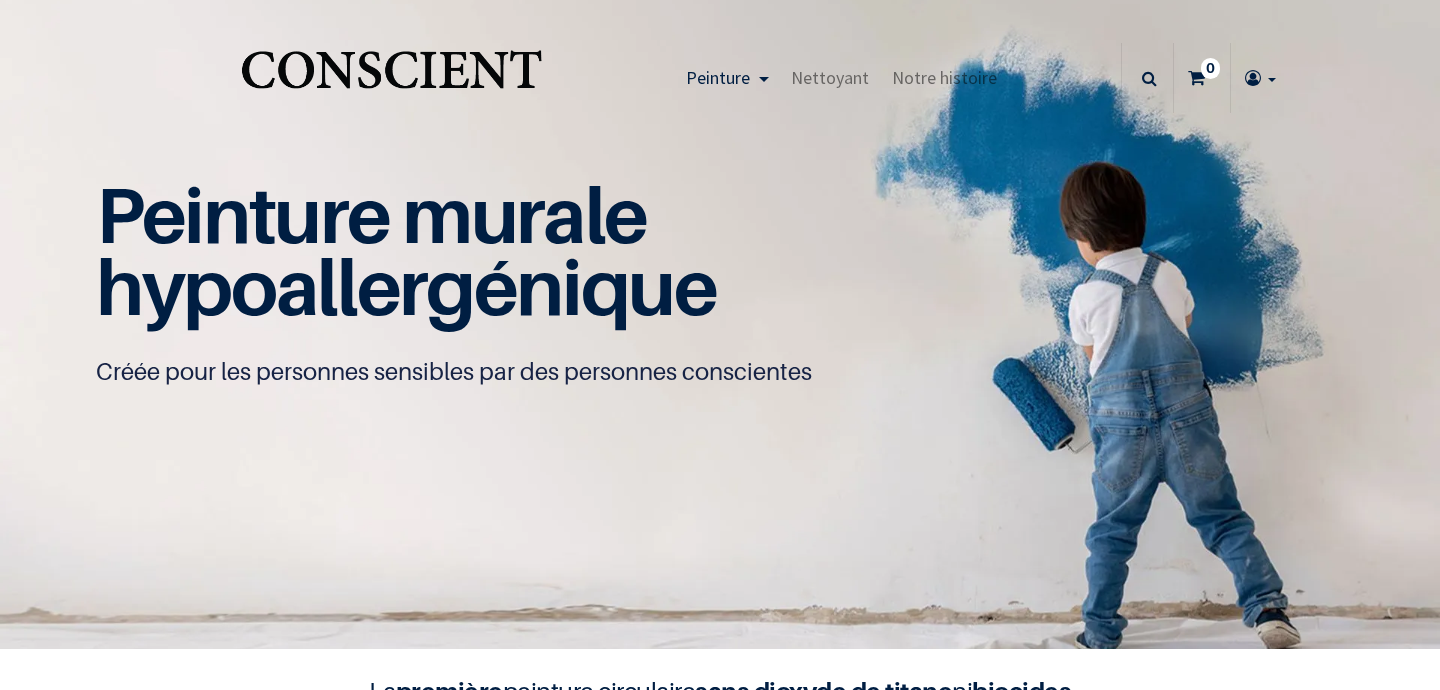 type on "[EMAIL_ADDRESS][PERSON_NAME][DOMAIN_NAME]" 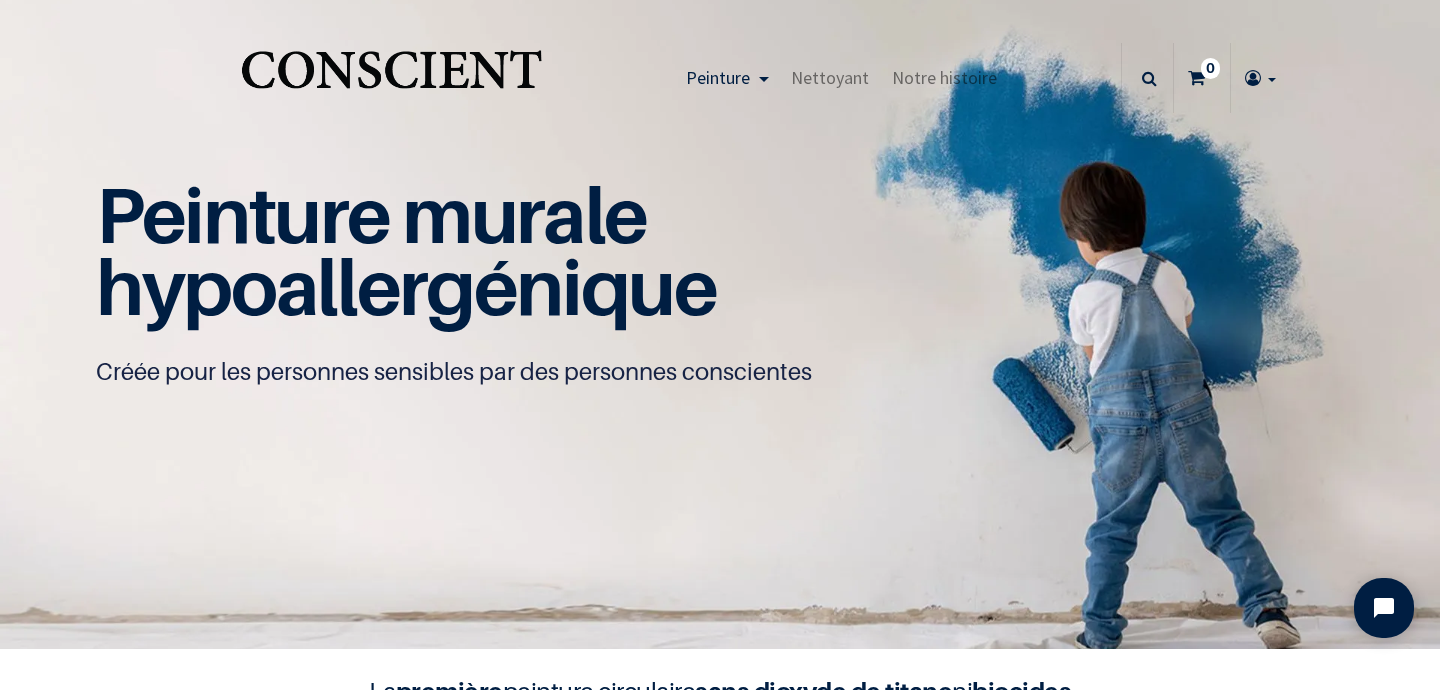 scroll, scrollTop: 0, scrollLeft: 0, axis: both 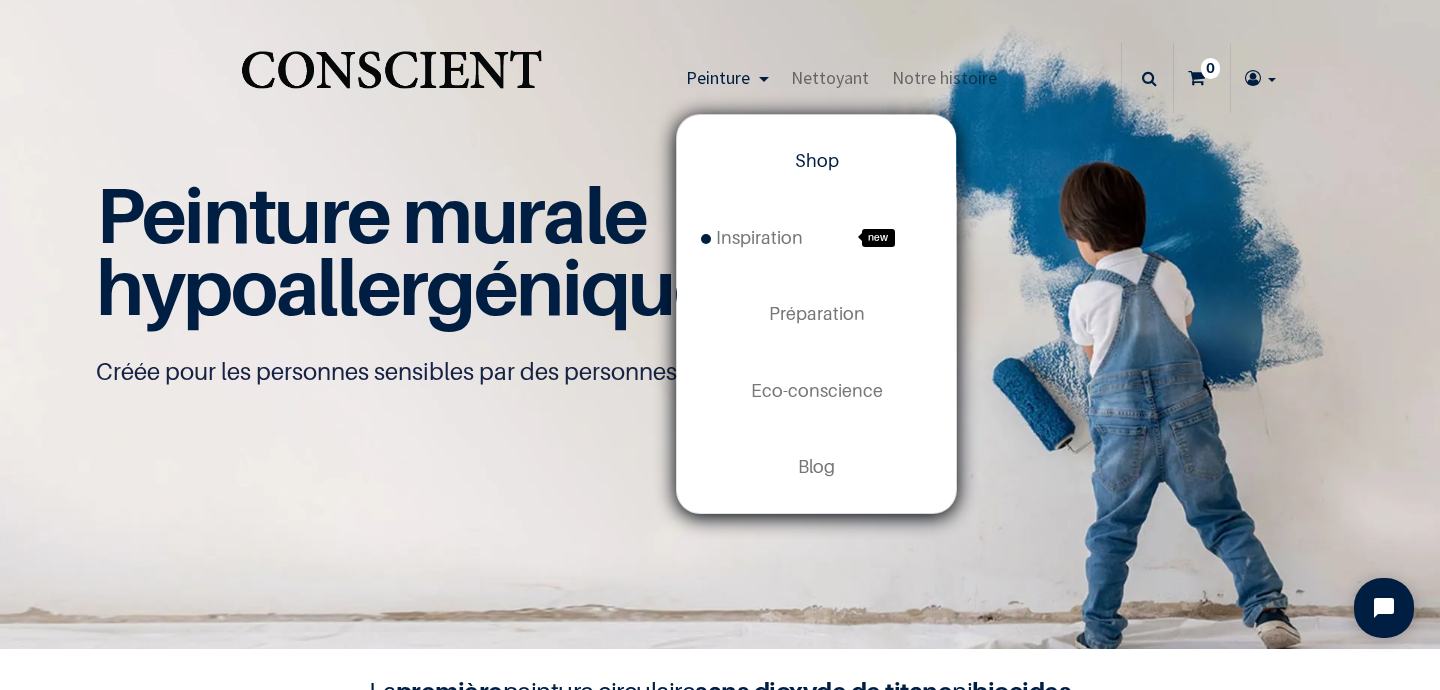 click on "Shop" at bounding box center [816, 161] 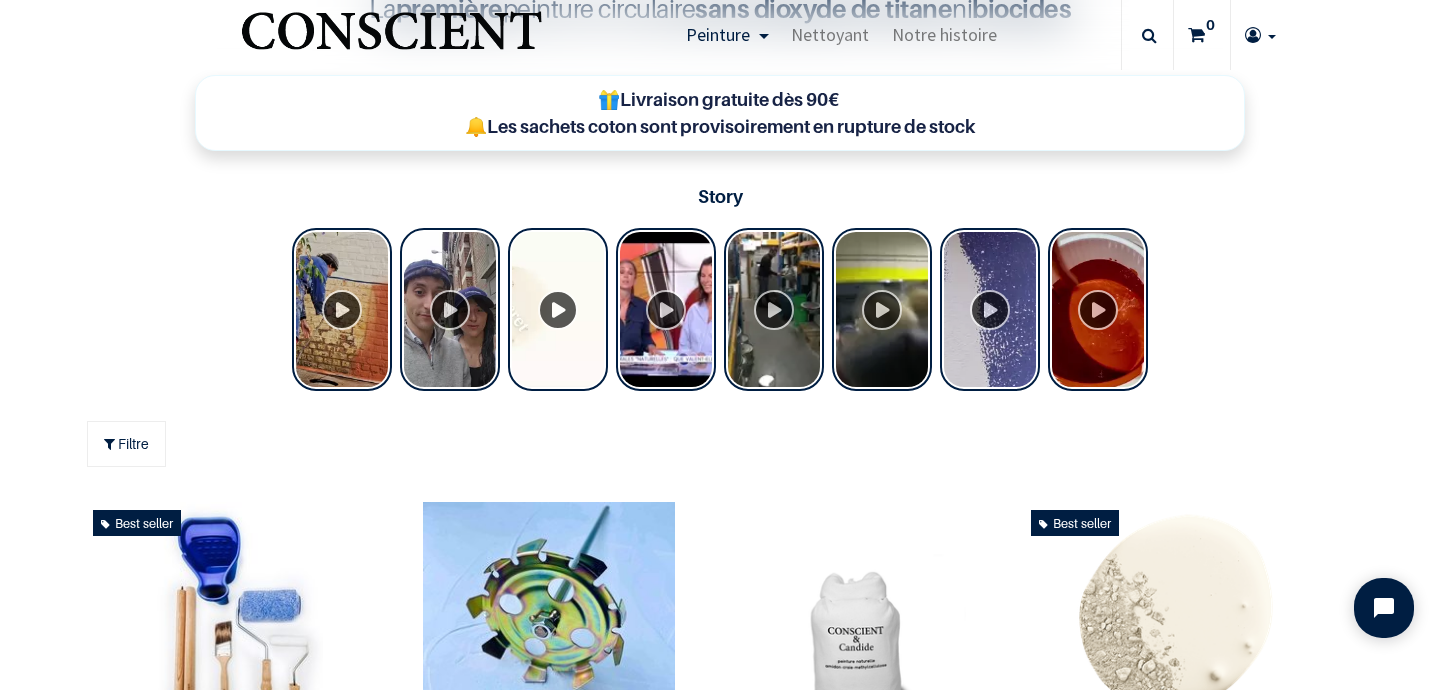 scroll, scrollTop: 1074, scrollLeft: 0, axis: vertical 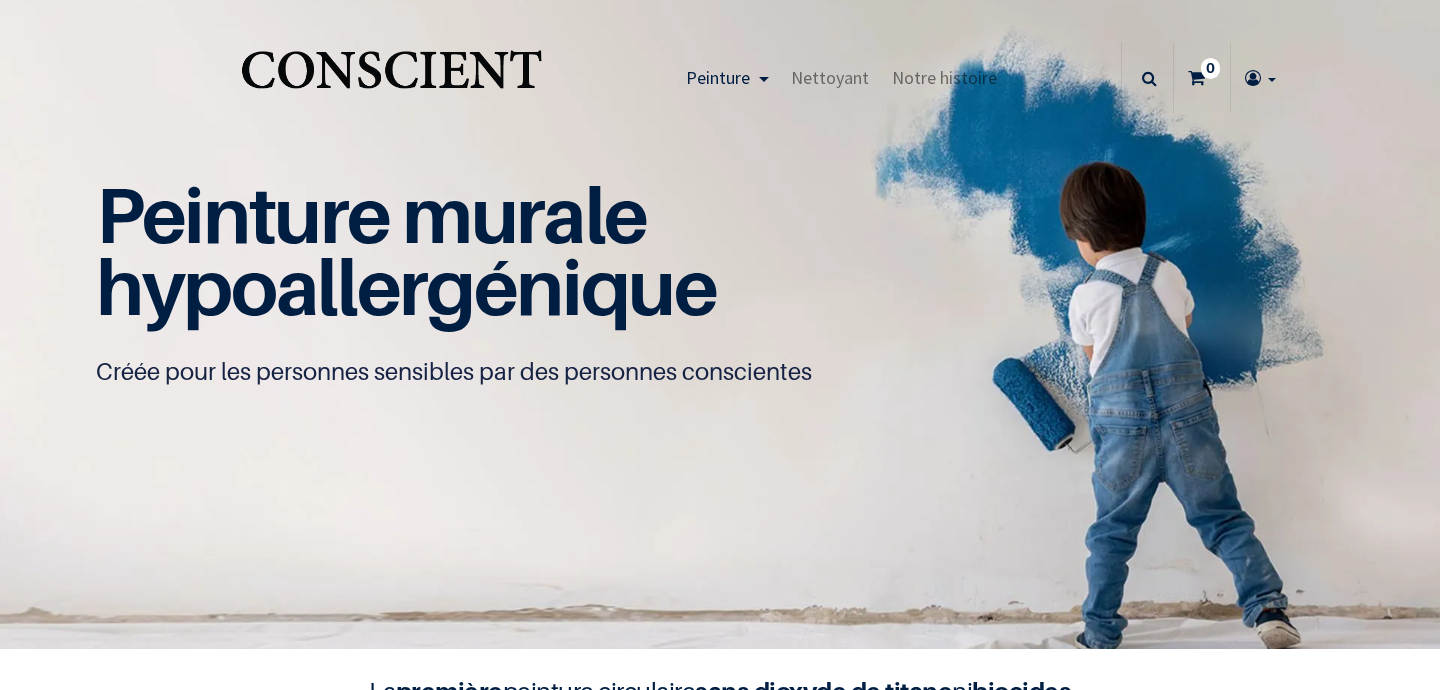type on "[EMAIL_ADDRESS][PERSON_NAME][DOMAIN_NAME]" 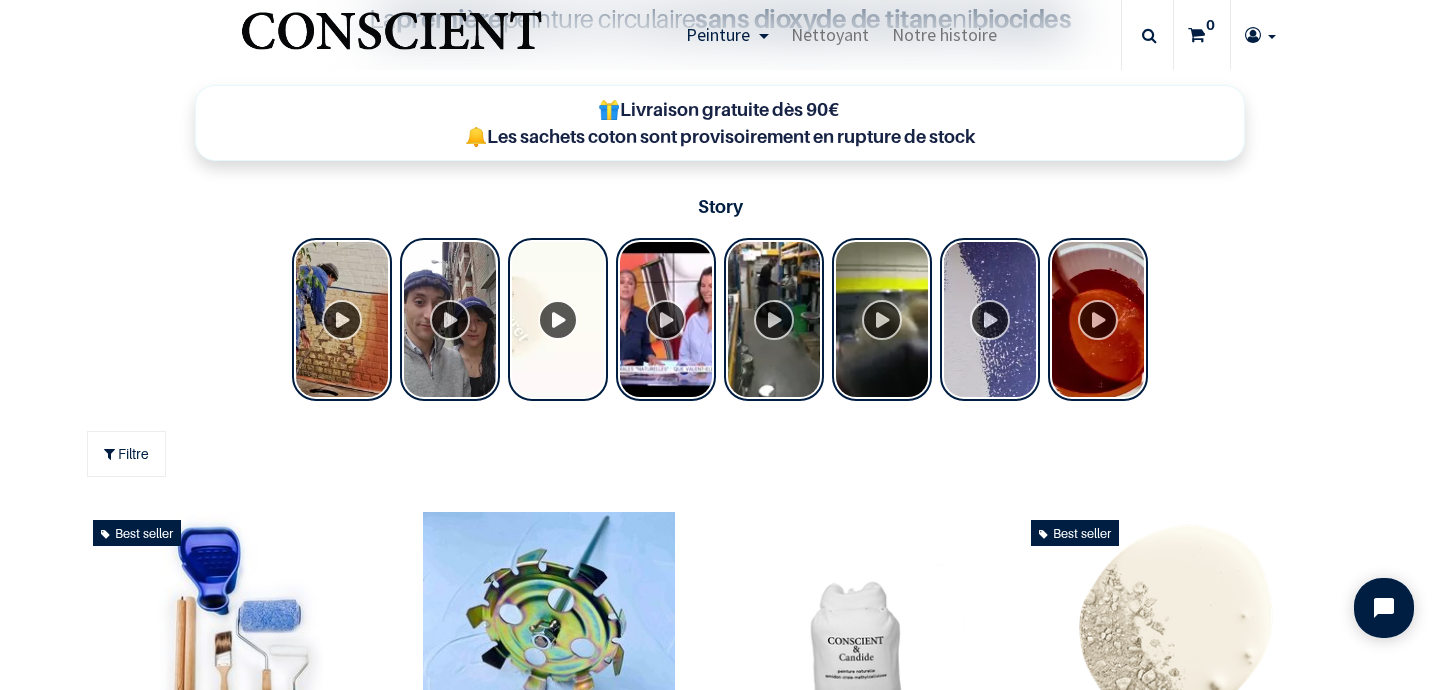 scroll, scrollTop: 1069, scrollLeft: 0, axis: vertical 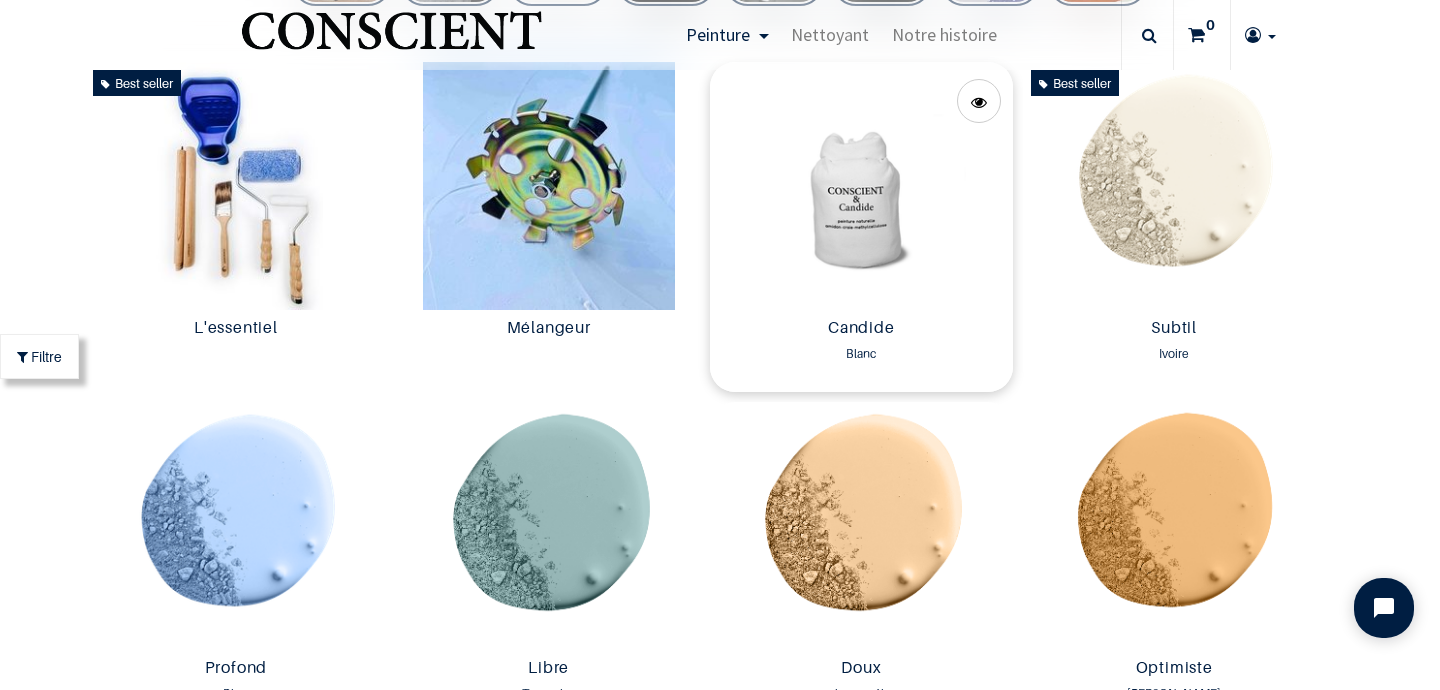 click at bounding box center [861, 186] 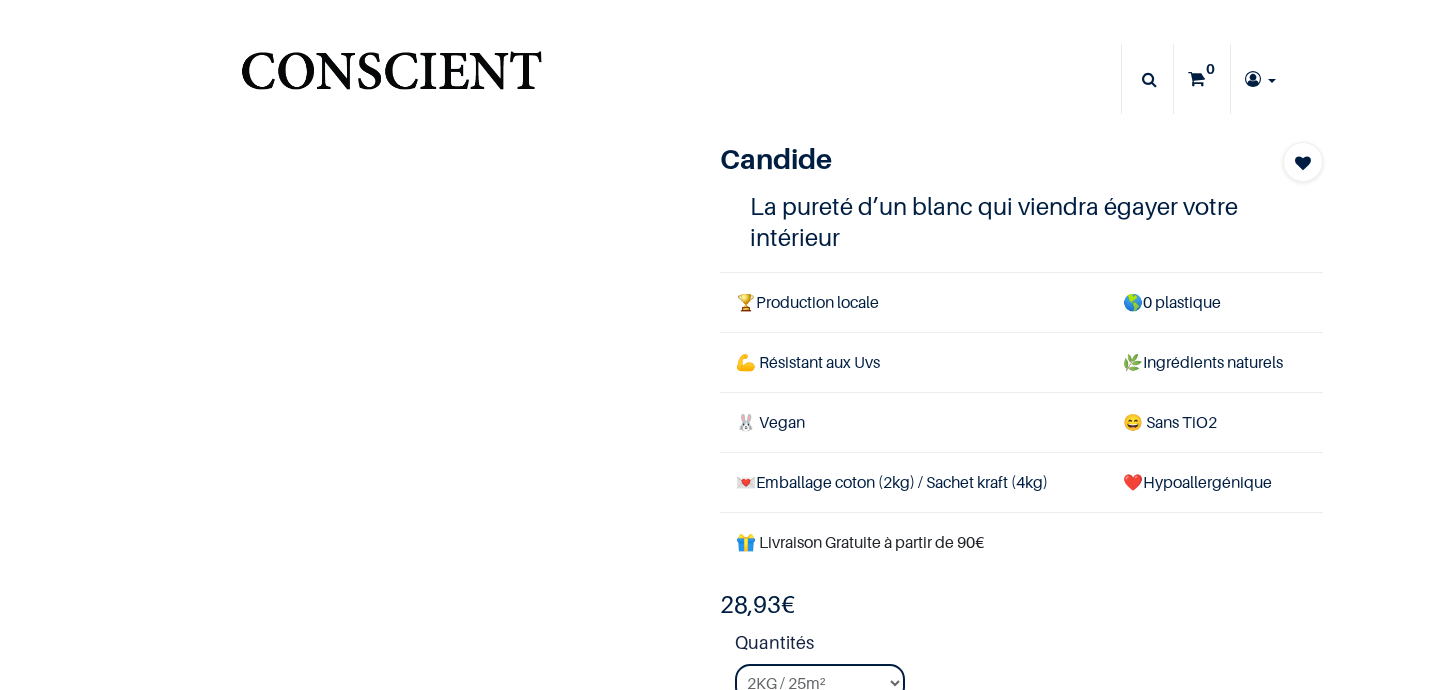 scroll, scrollTop: 0, scrollLeft: 0, axis: both 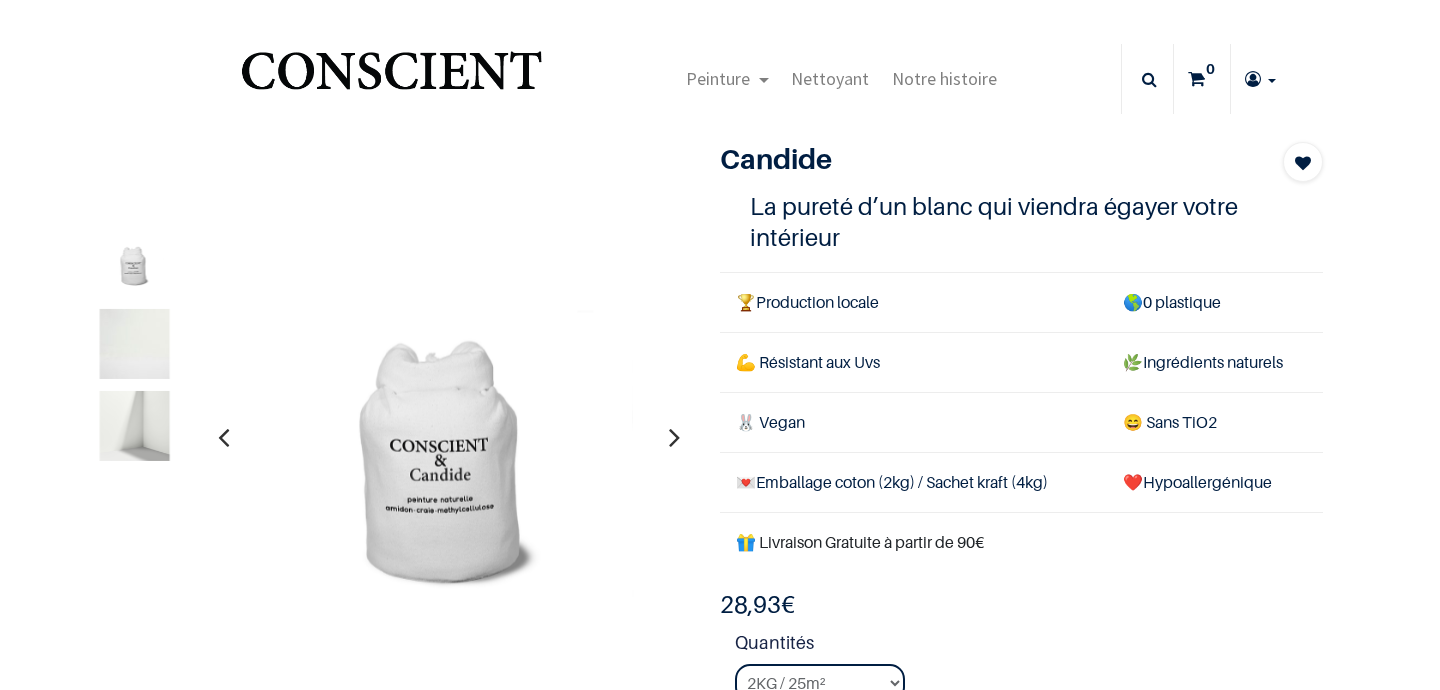type on "[EMAIL_ADDRESS][PERSON_NAME][DOMAIN_NAME]" 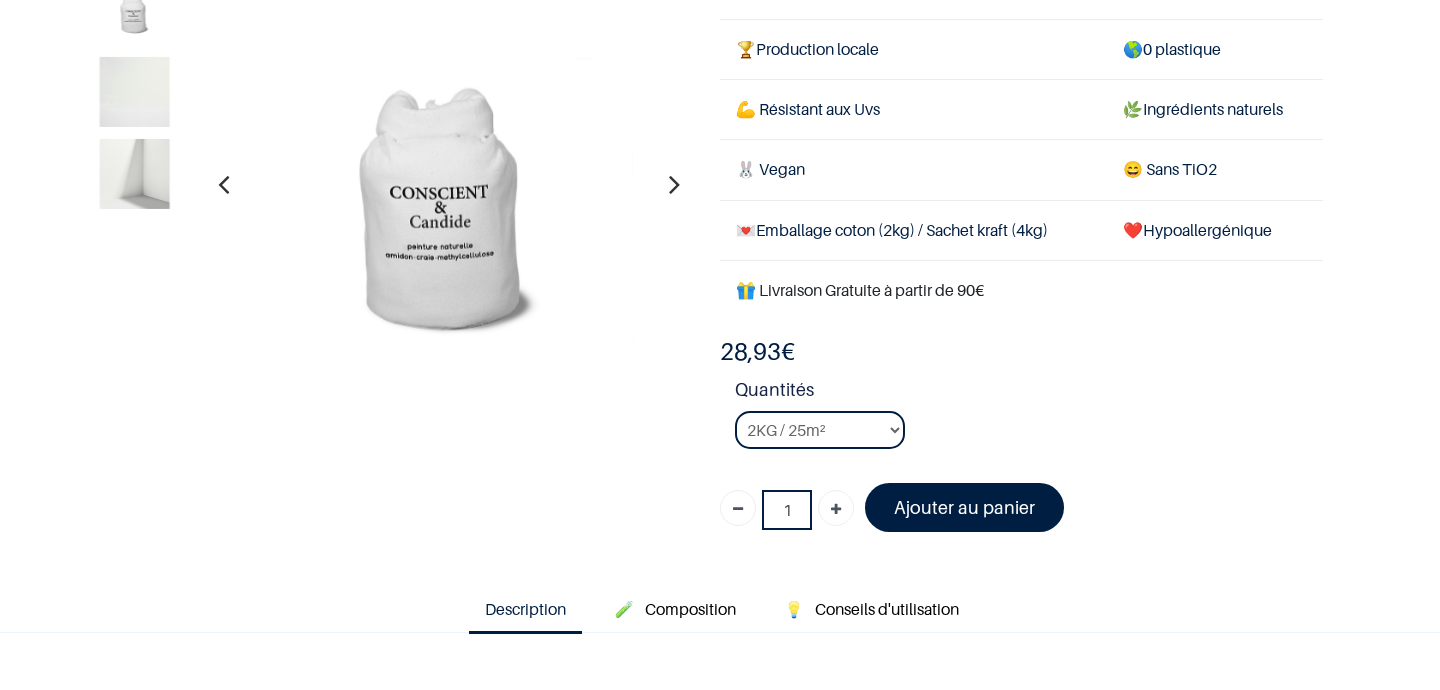 scroll, scrollTop: 178, scrollLeft: 0, axis: vertical 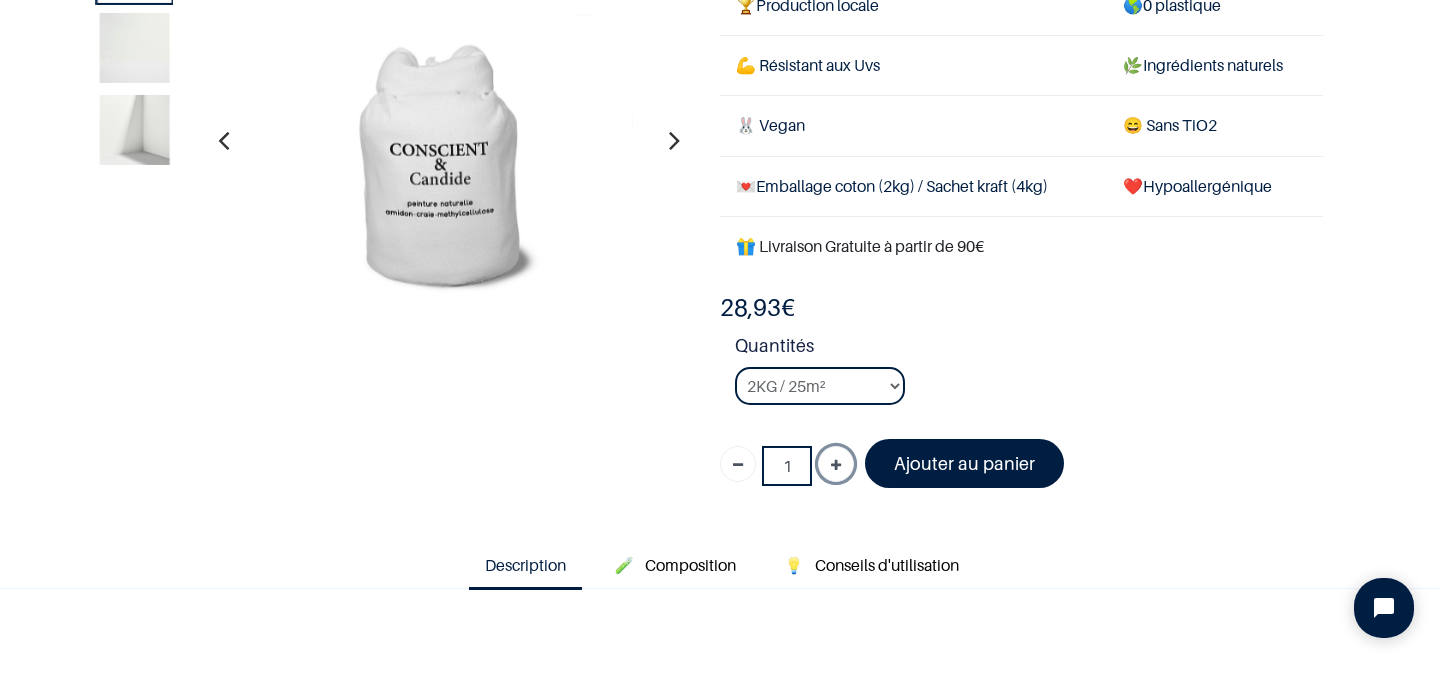 click at bounding box center [836, 464] 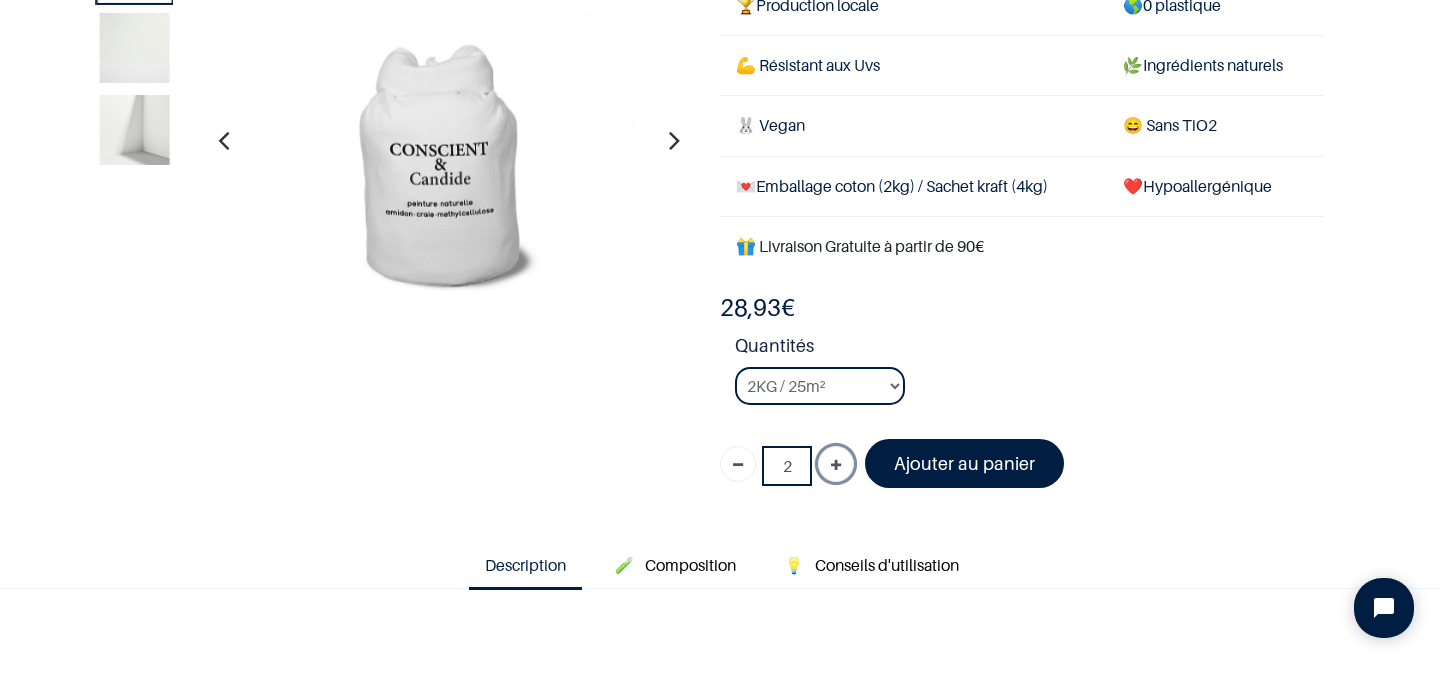 click at bounding box center (836, 464) 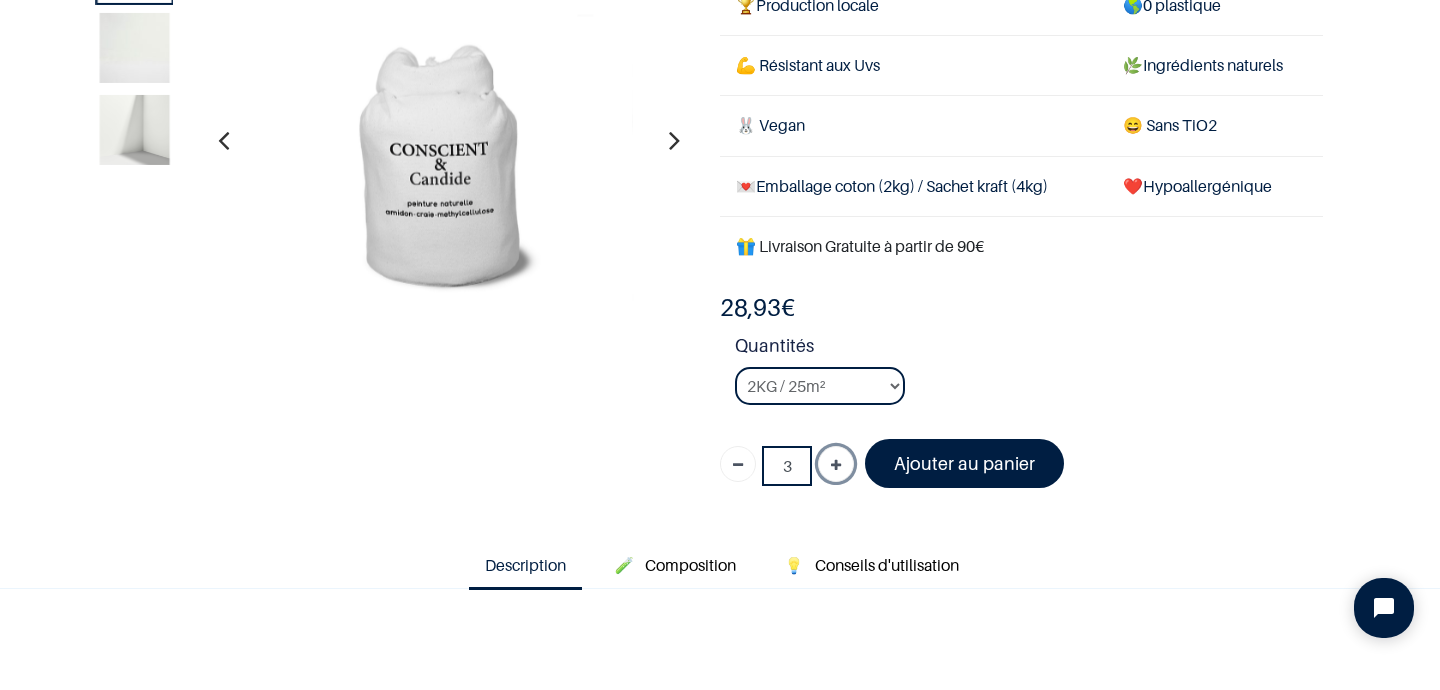 click at bounding box center (836, 464) 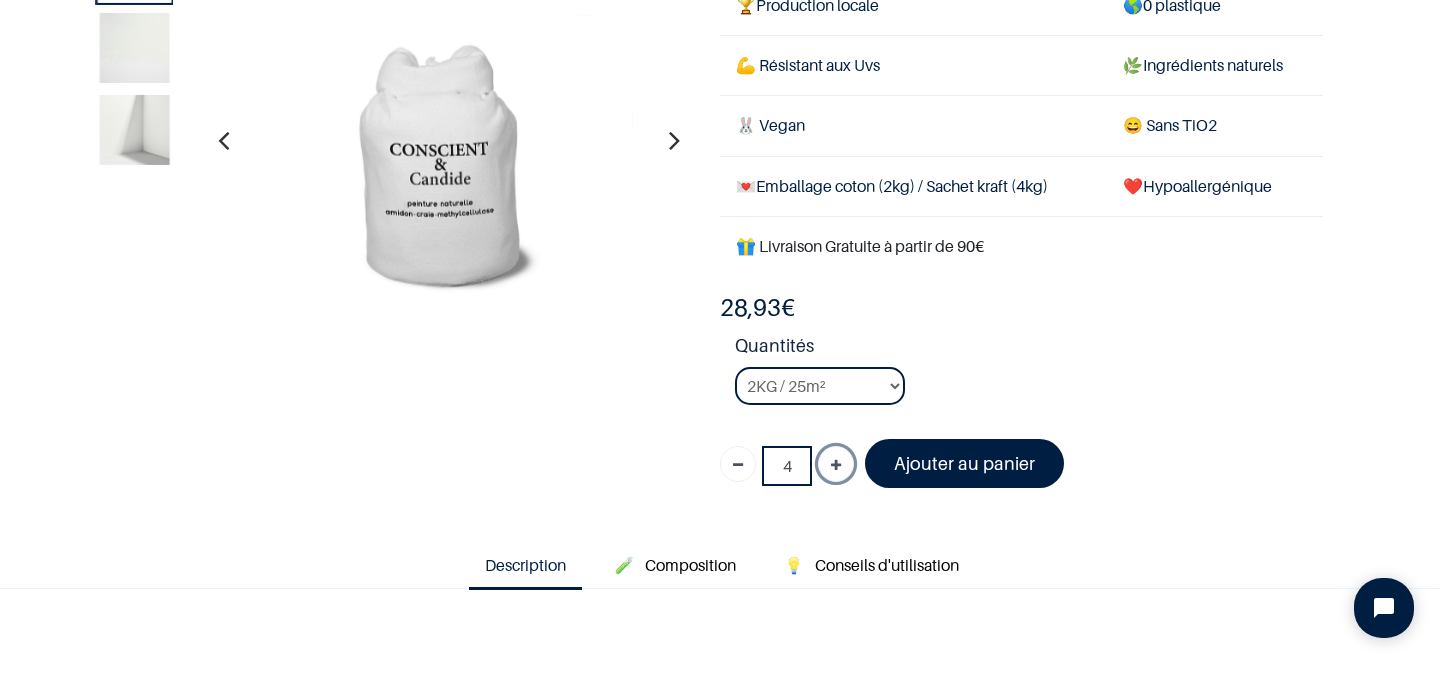 click at bounding box center (836, 464) 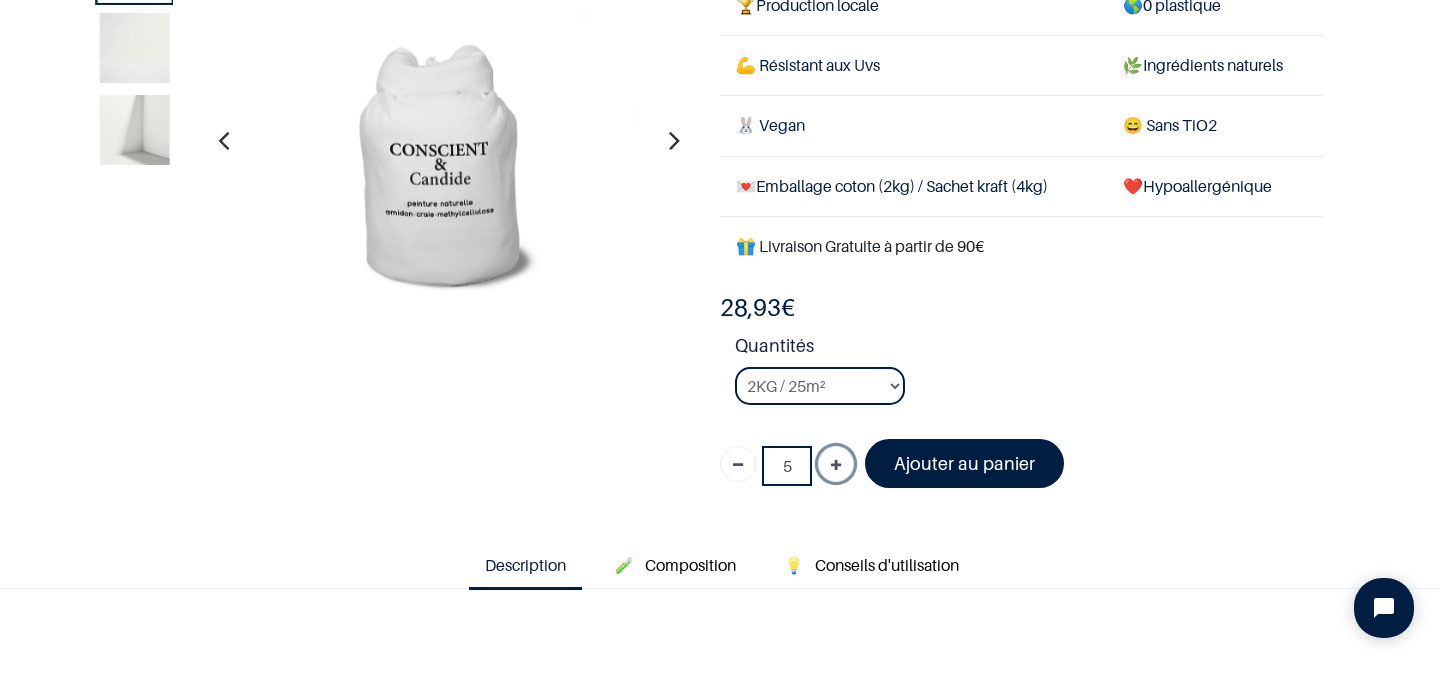 click at bounding box center [836, 464] 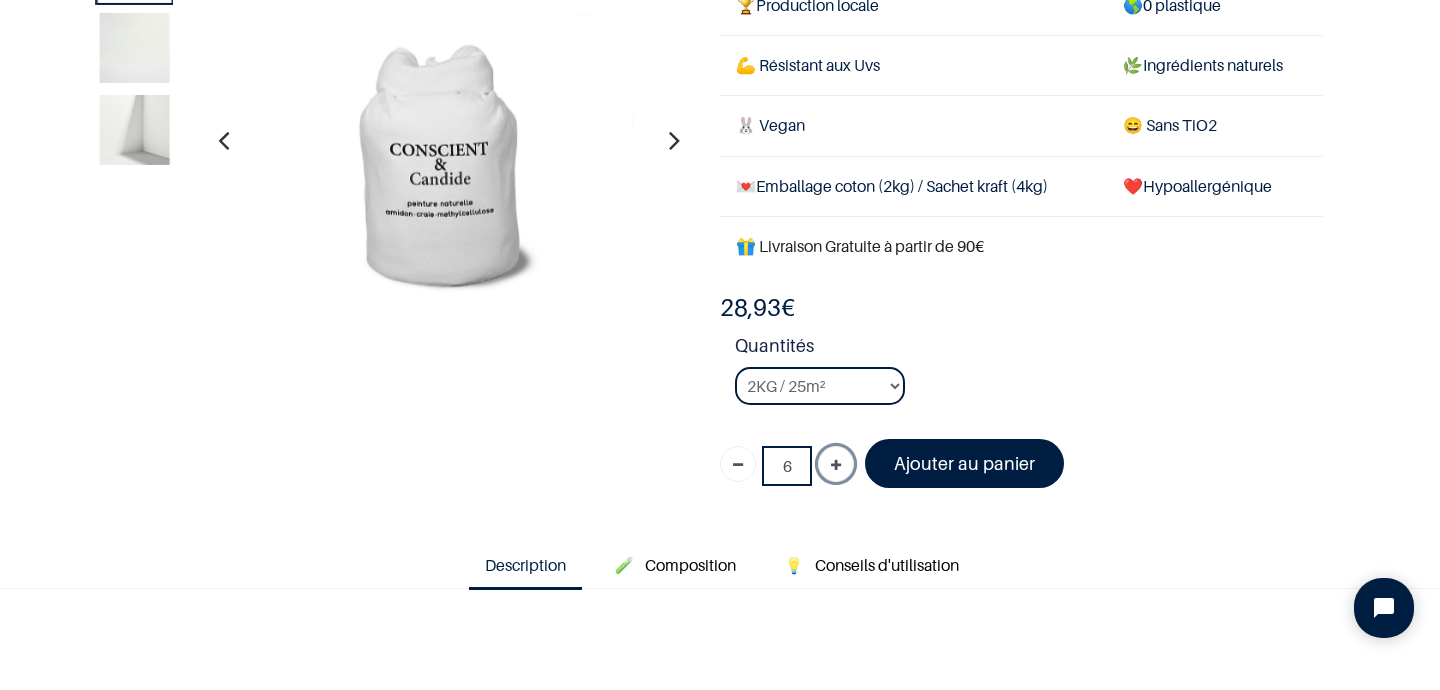 click at bounding box center (836, 464) 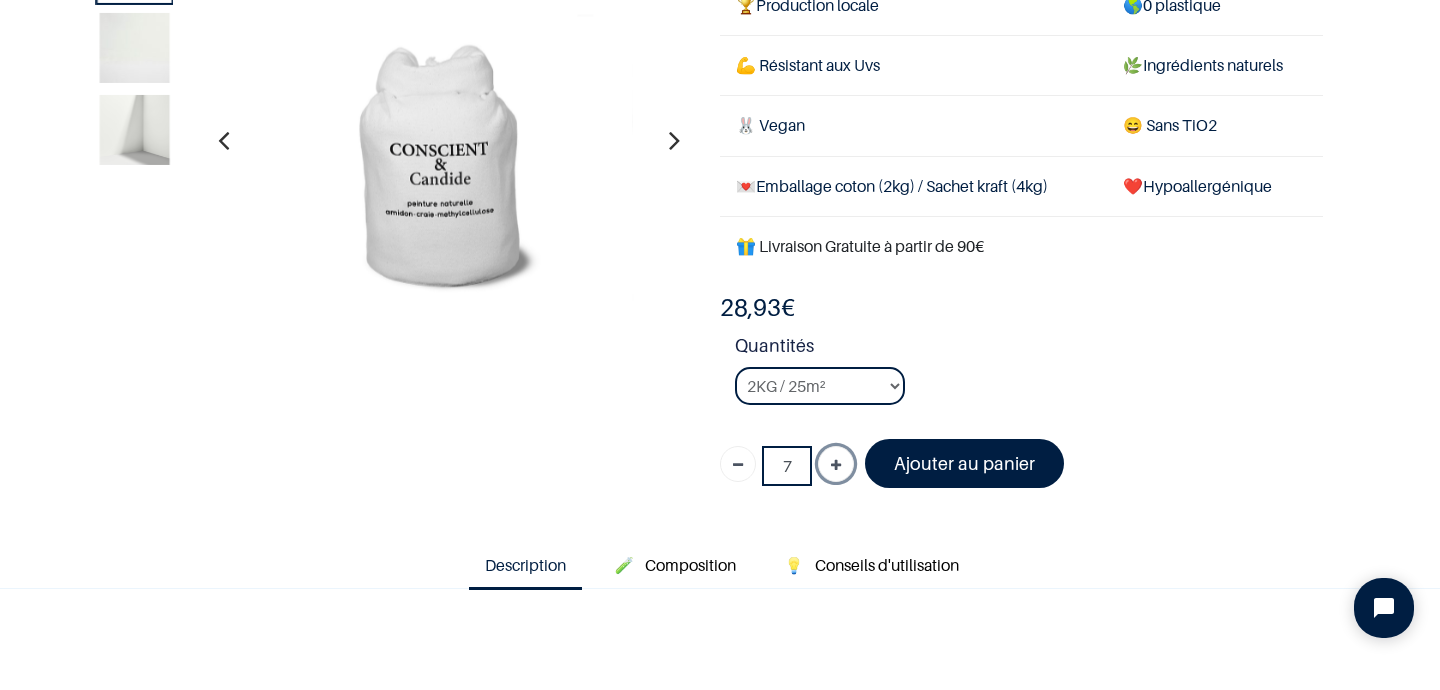 click at bounding box center (836, 464) 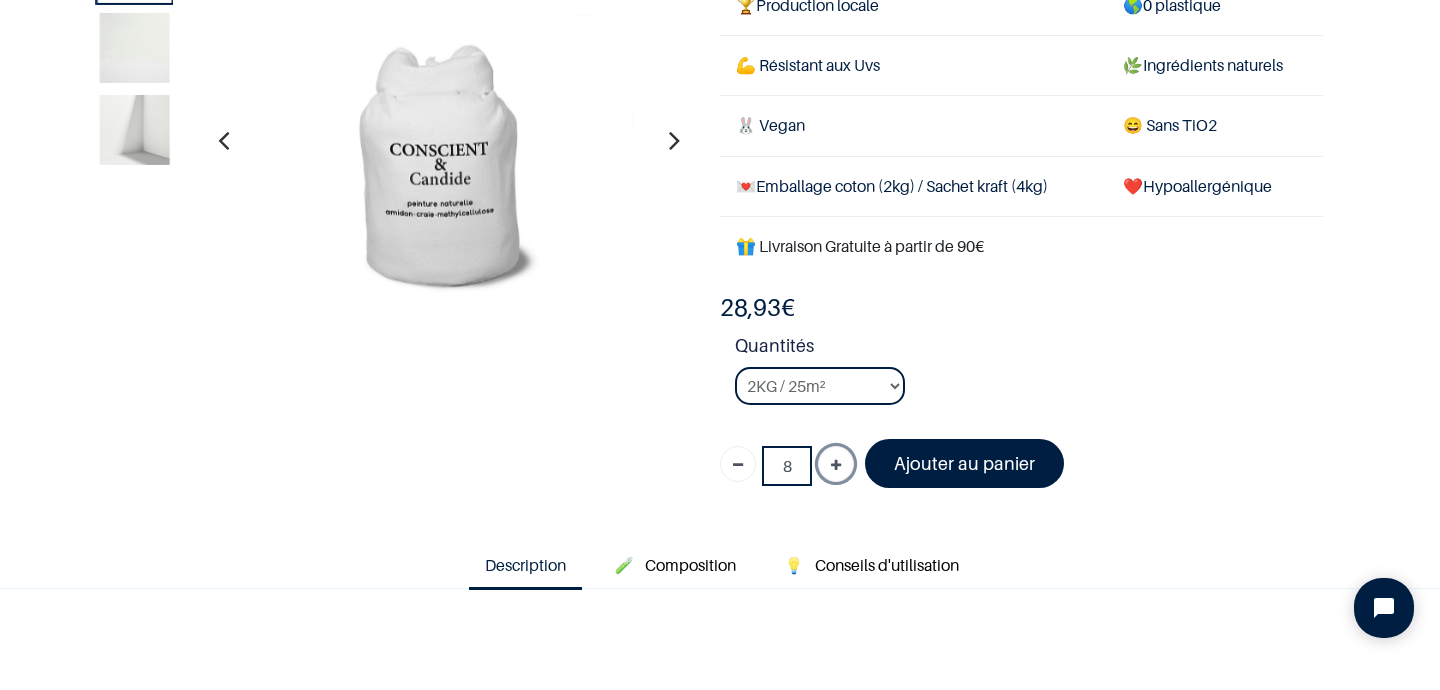 click at bounding box center (836, 464) 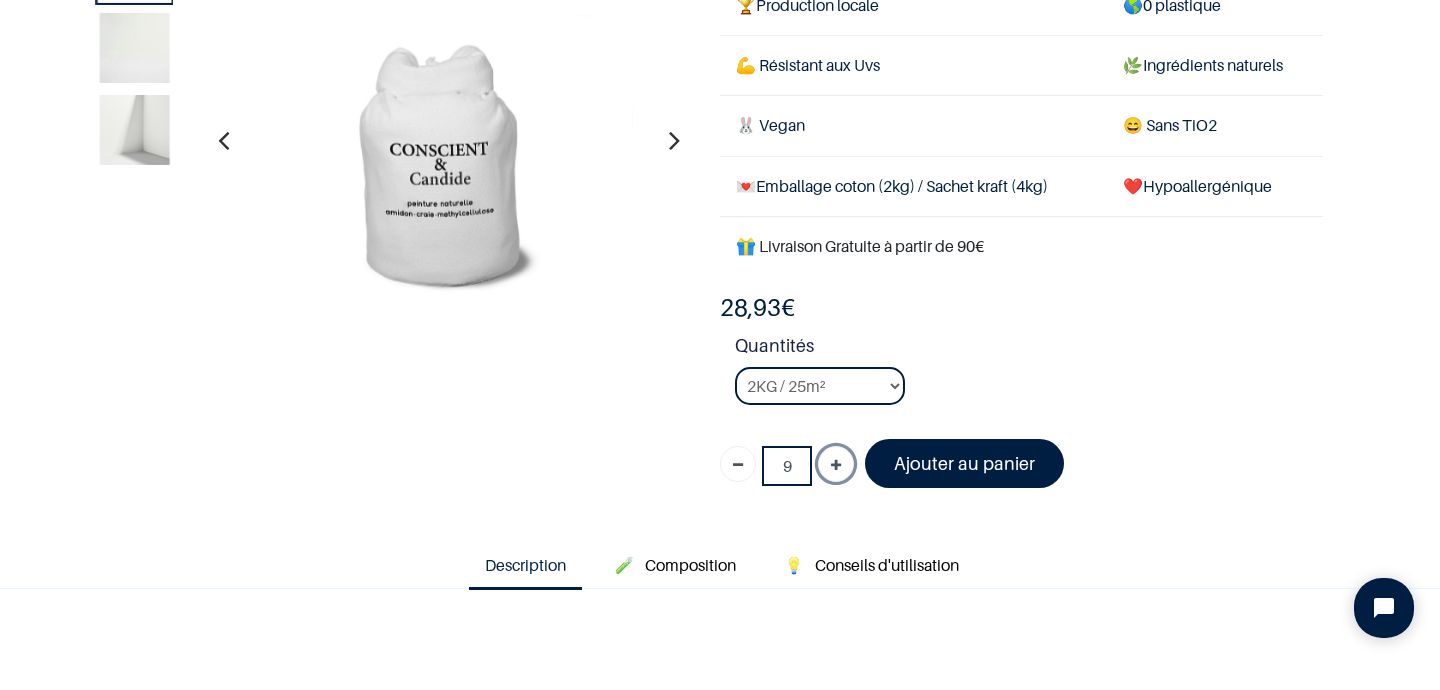 click at bounding box center (836, 464) 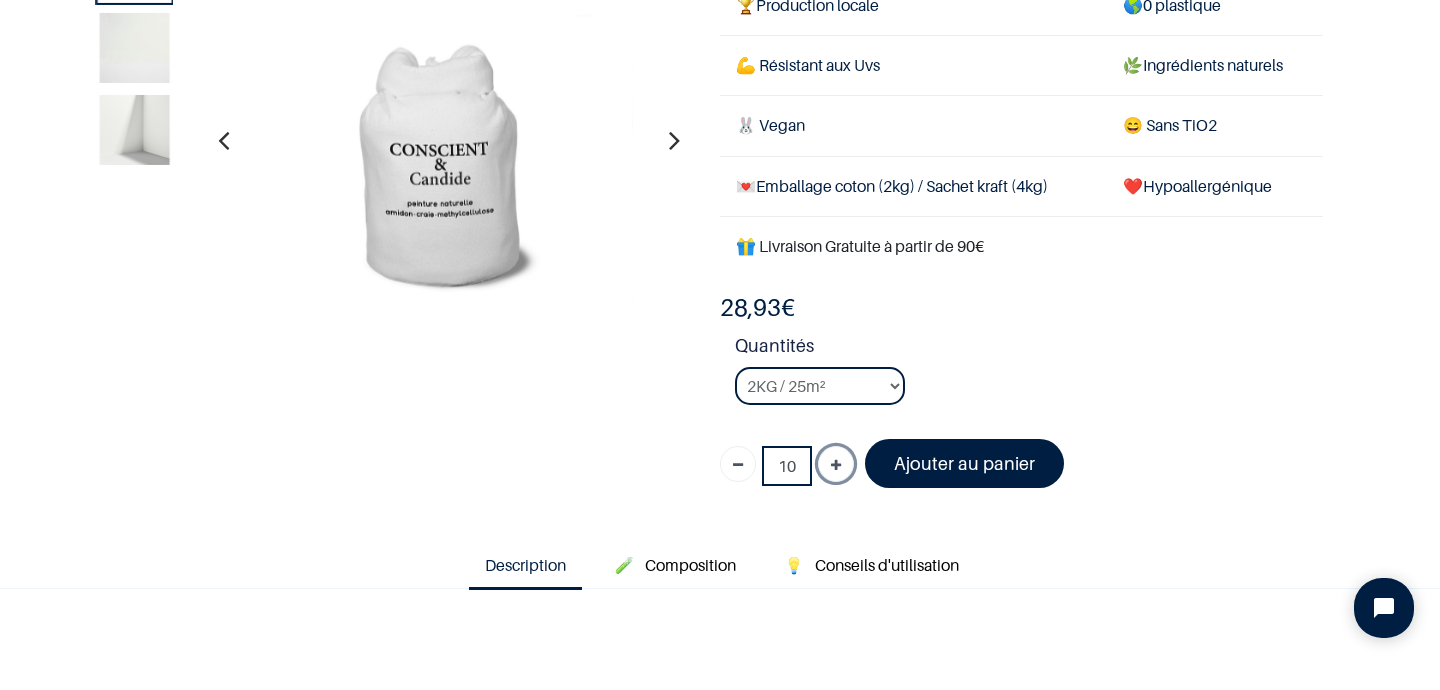 click at bounding box center [836, 464] 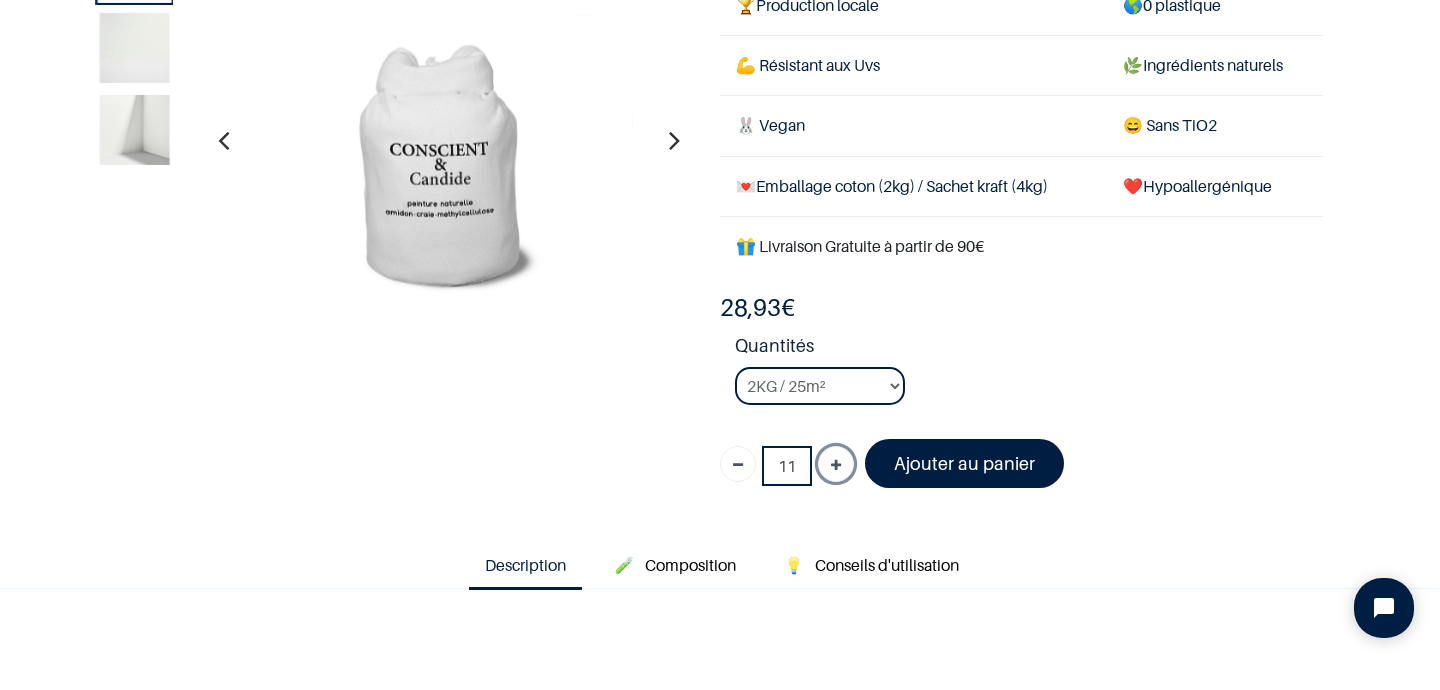 click at bounding box center [836, 464] 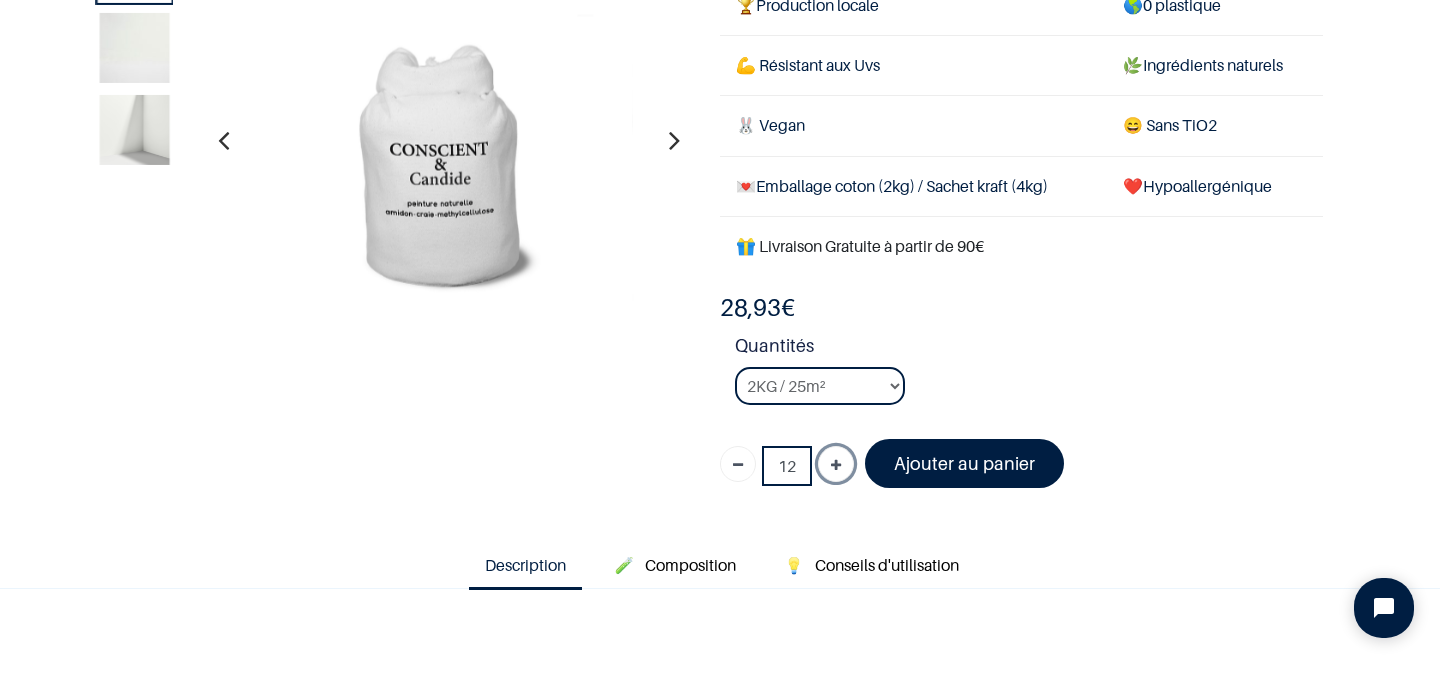 click at bounding box center (836, 464) 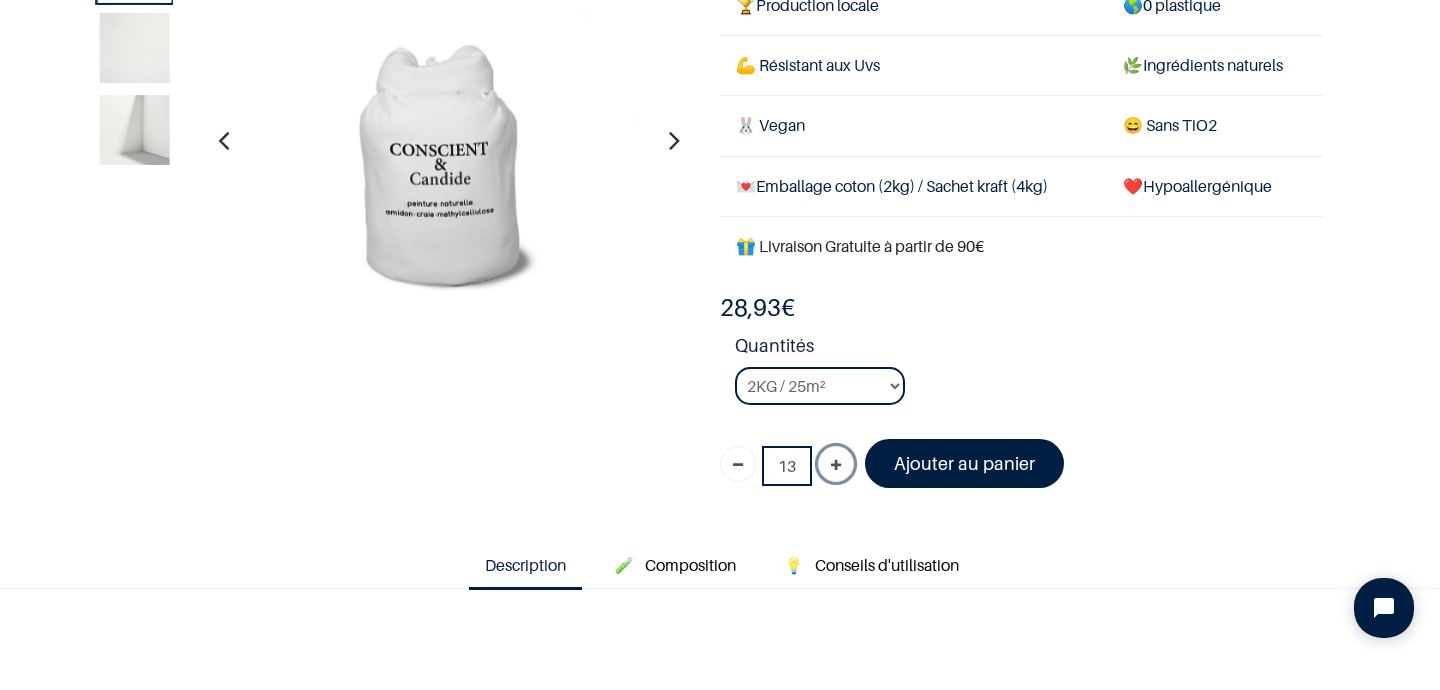 click at bounding box center [836, 464] 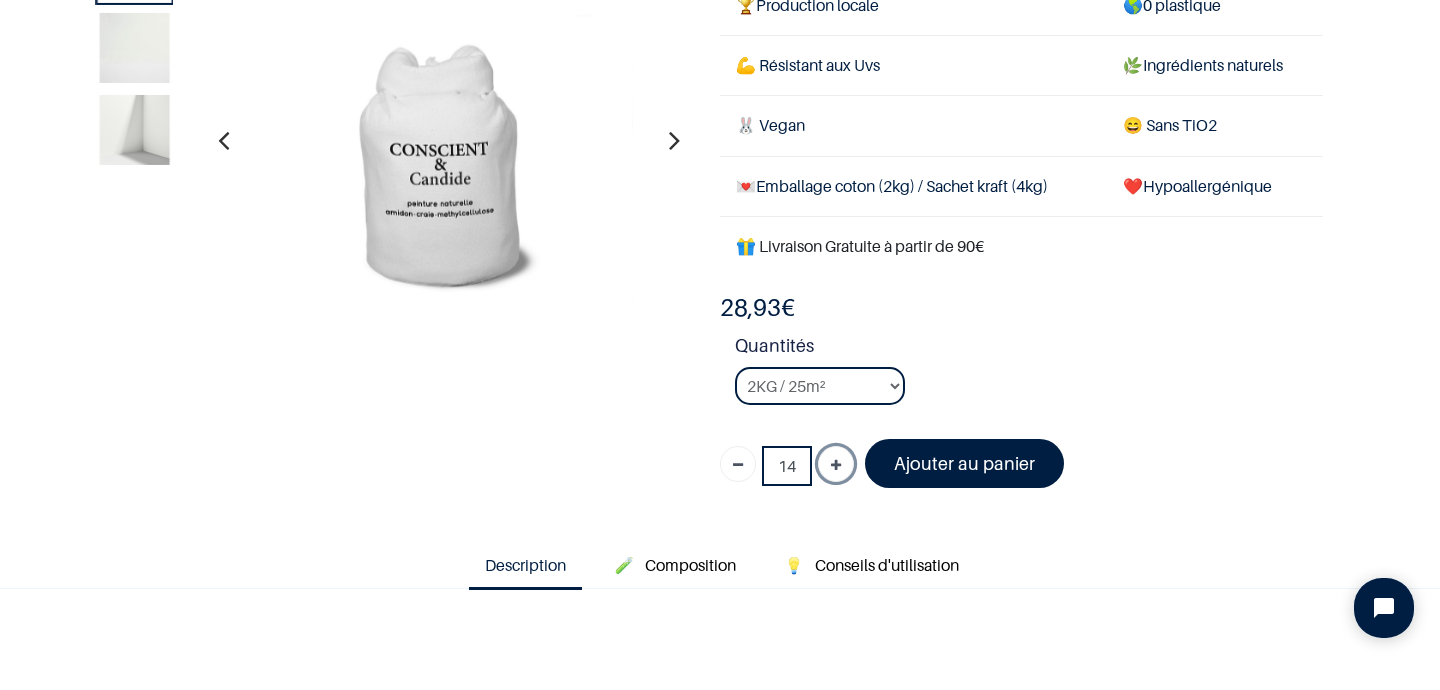 click at bounding box center [836, 464] 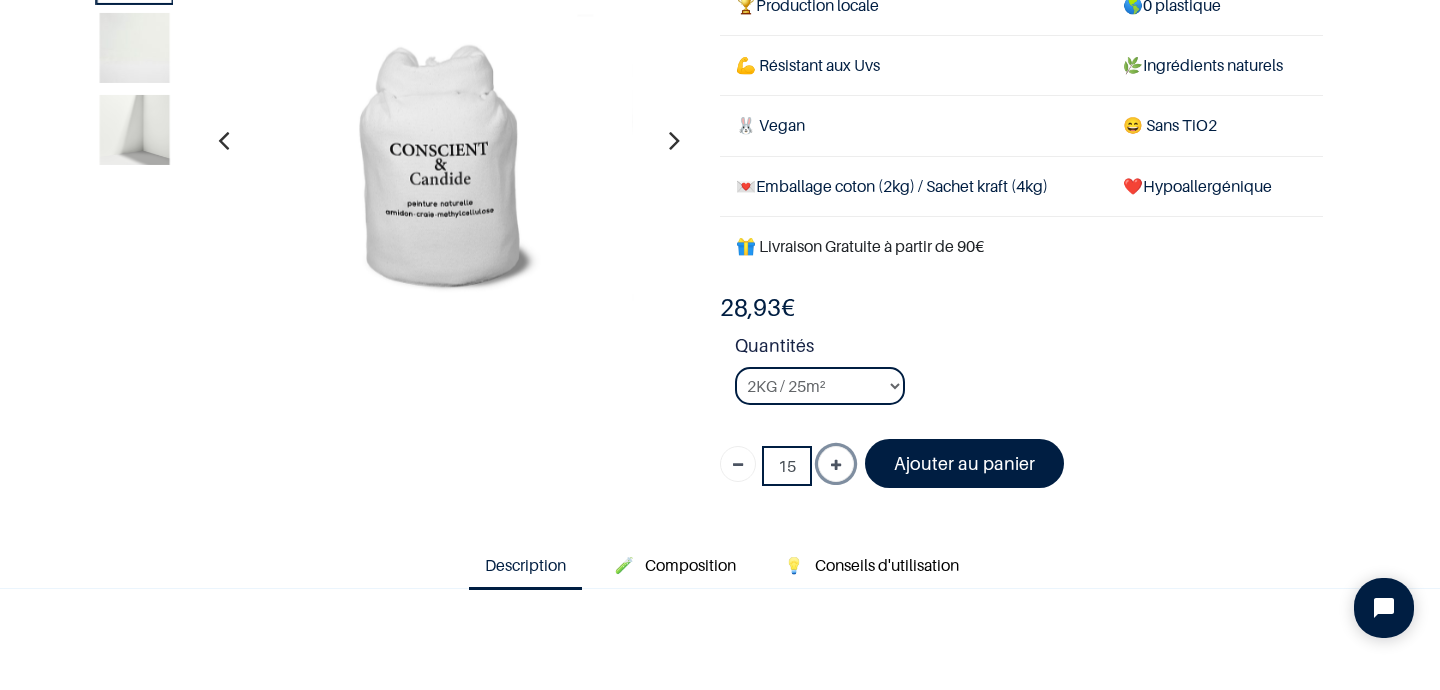 click at bounding box center (836, 464) 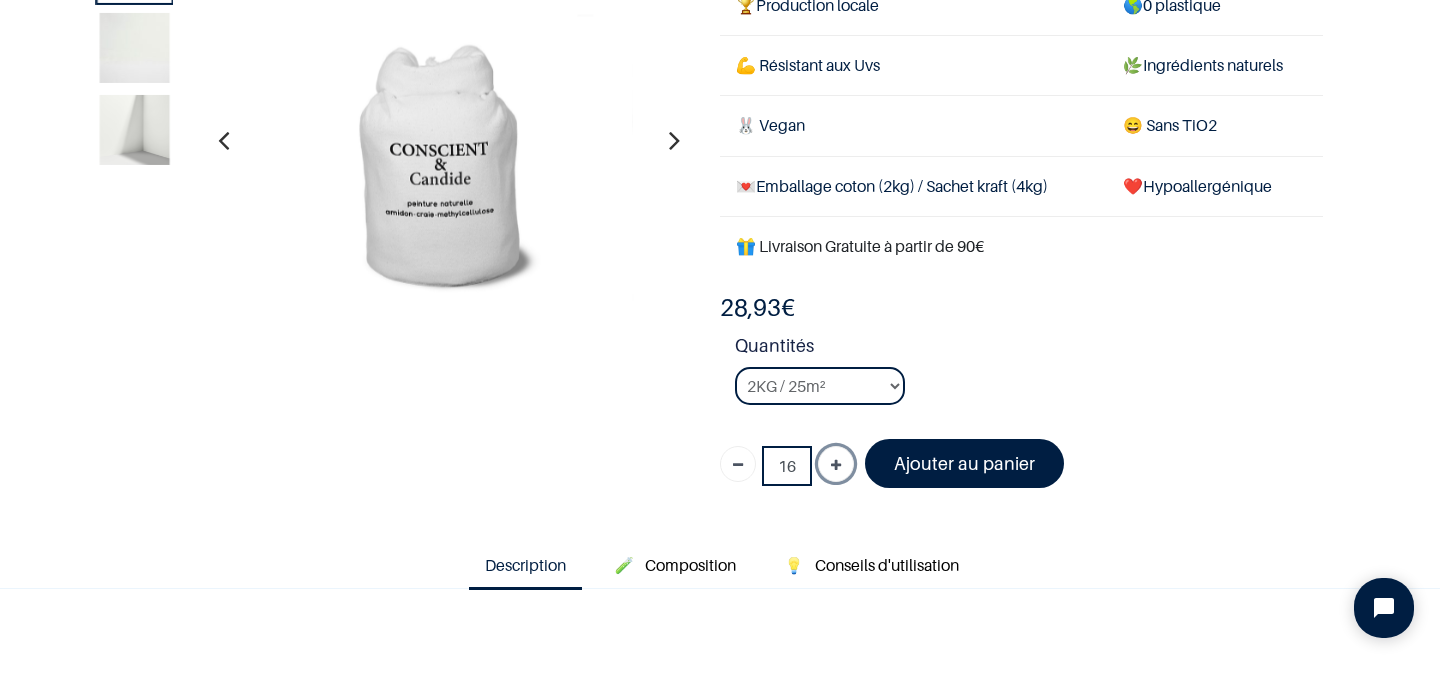 click at bounding box center (836, 464) 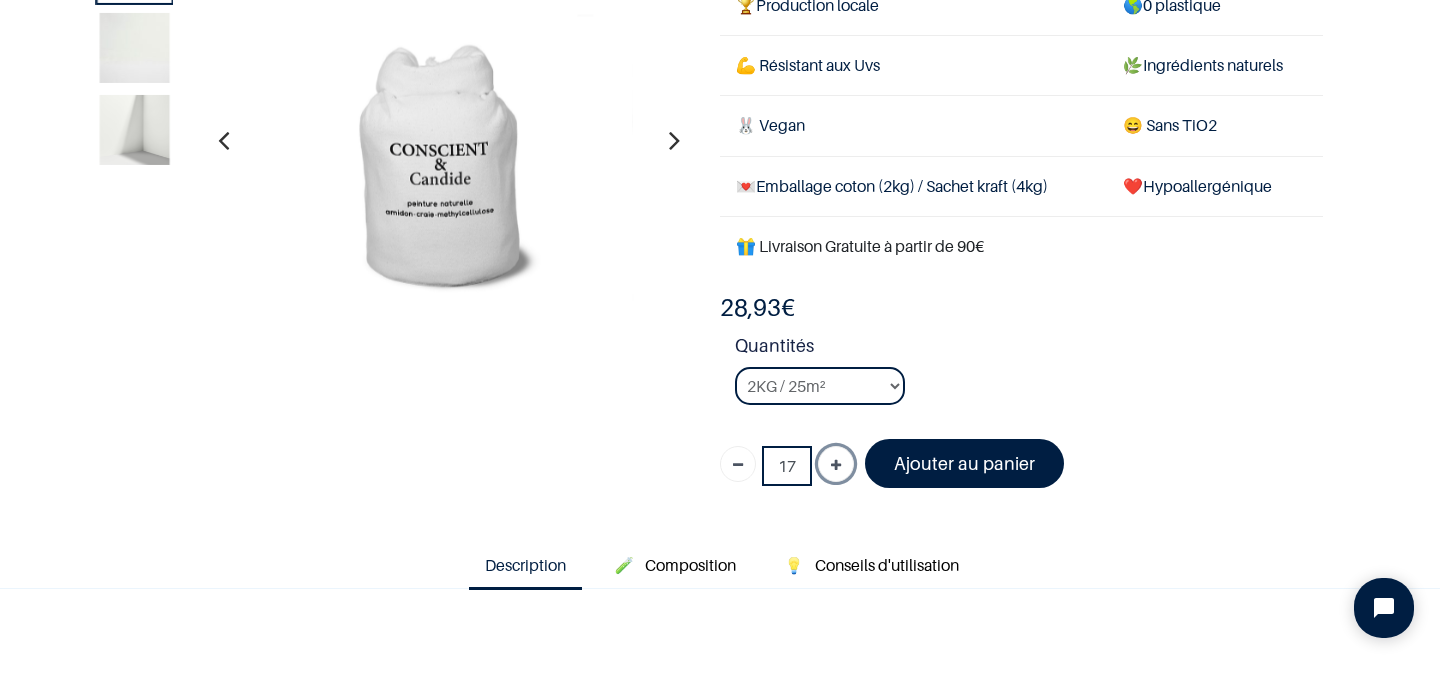 click at bounding box center (836, 464) 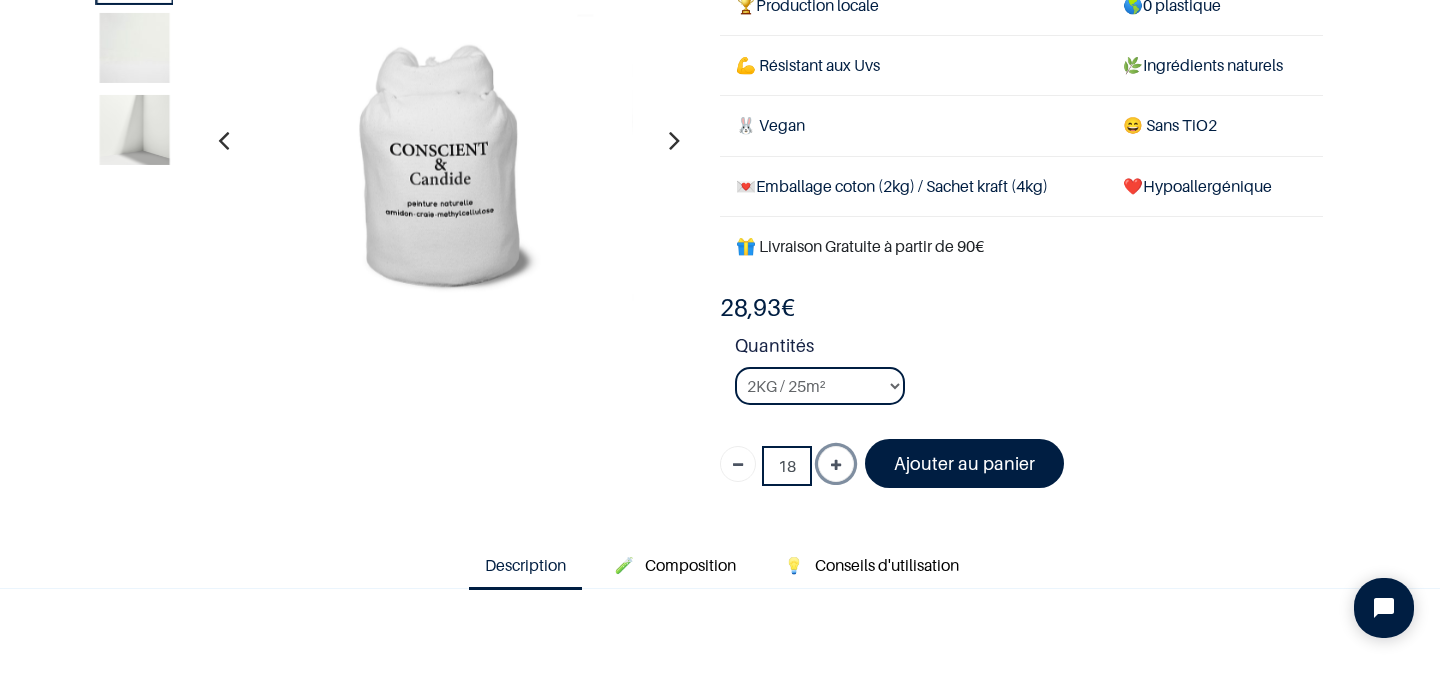 click at bounding box center [836, 464] 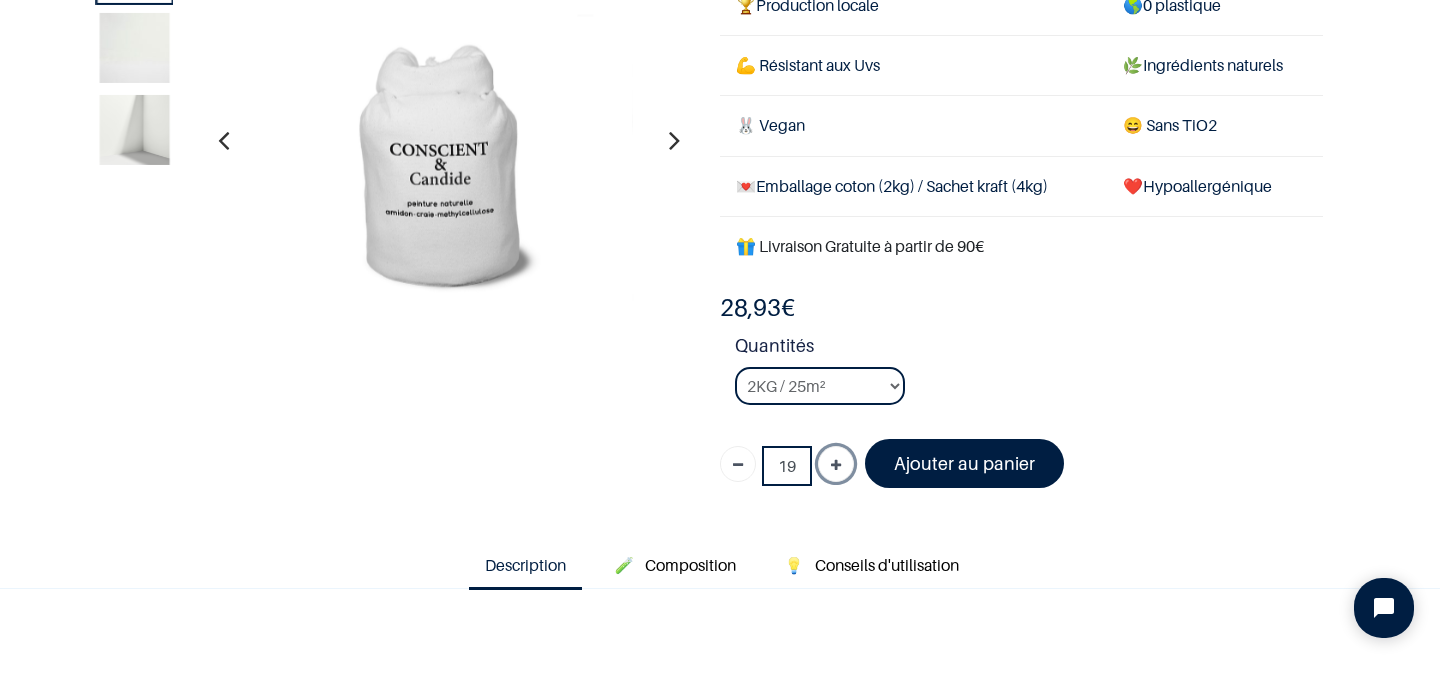 click at bounding box center [836, 464] 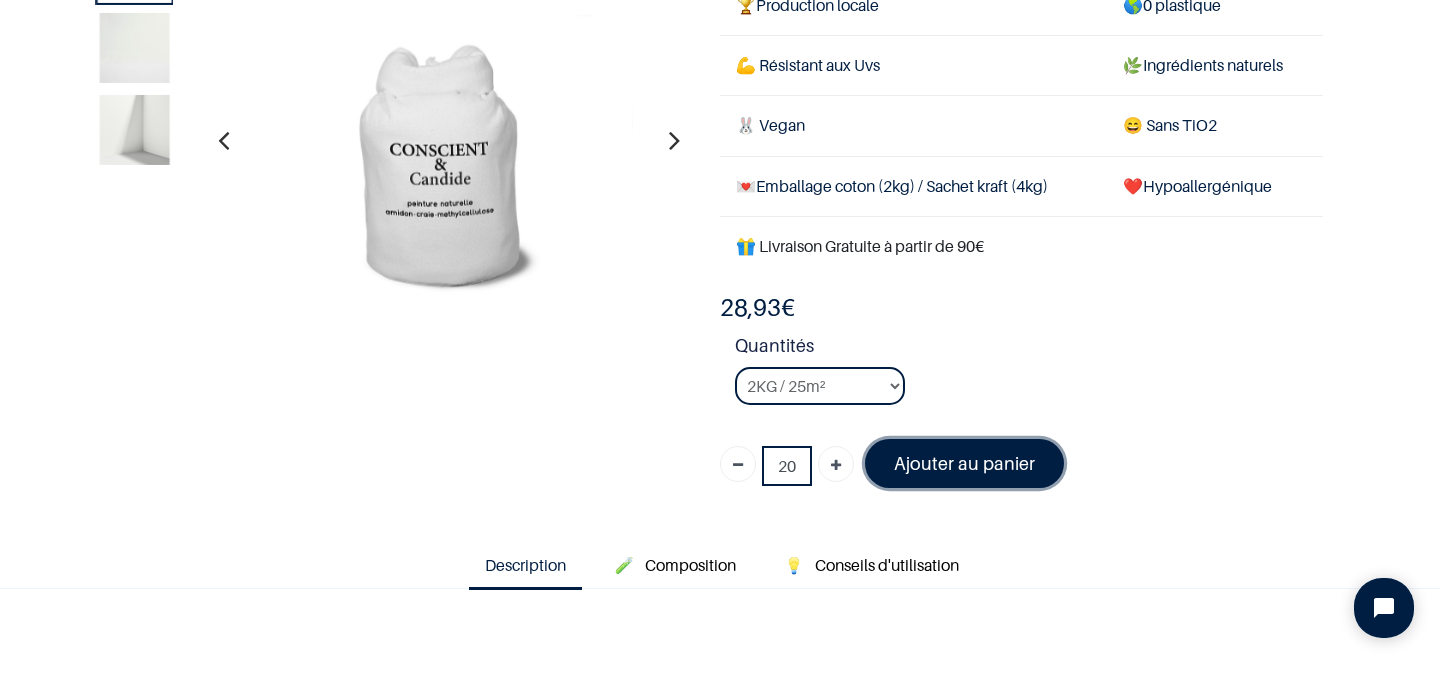 click on "Ajouter au panier" at bounding box center (964, 463) 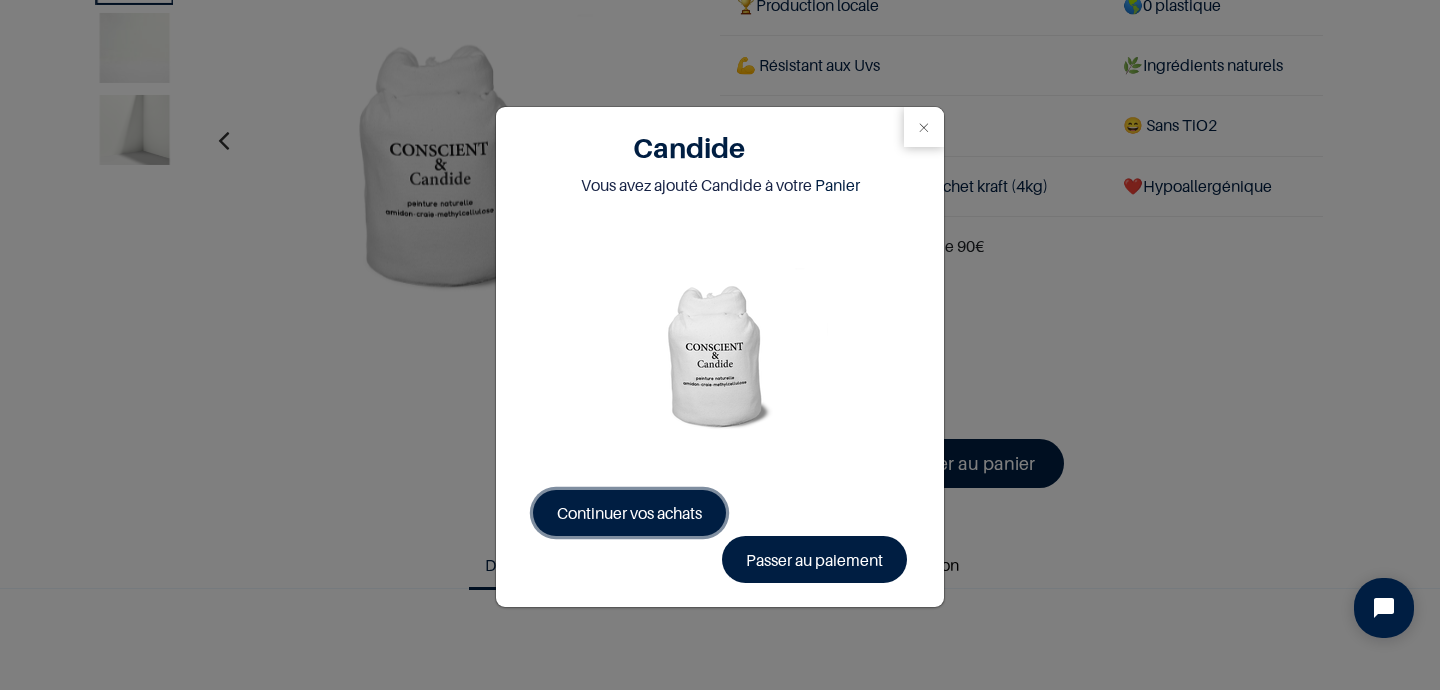 click on "Continuer vos achats" at bounding box center [629, 513] 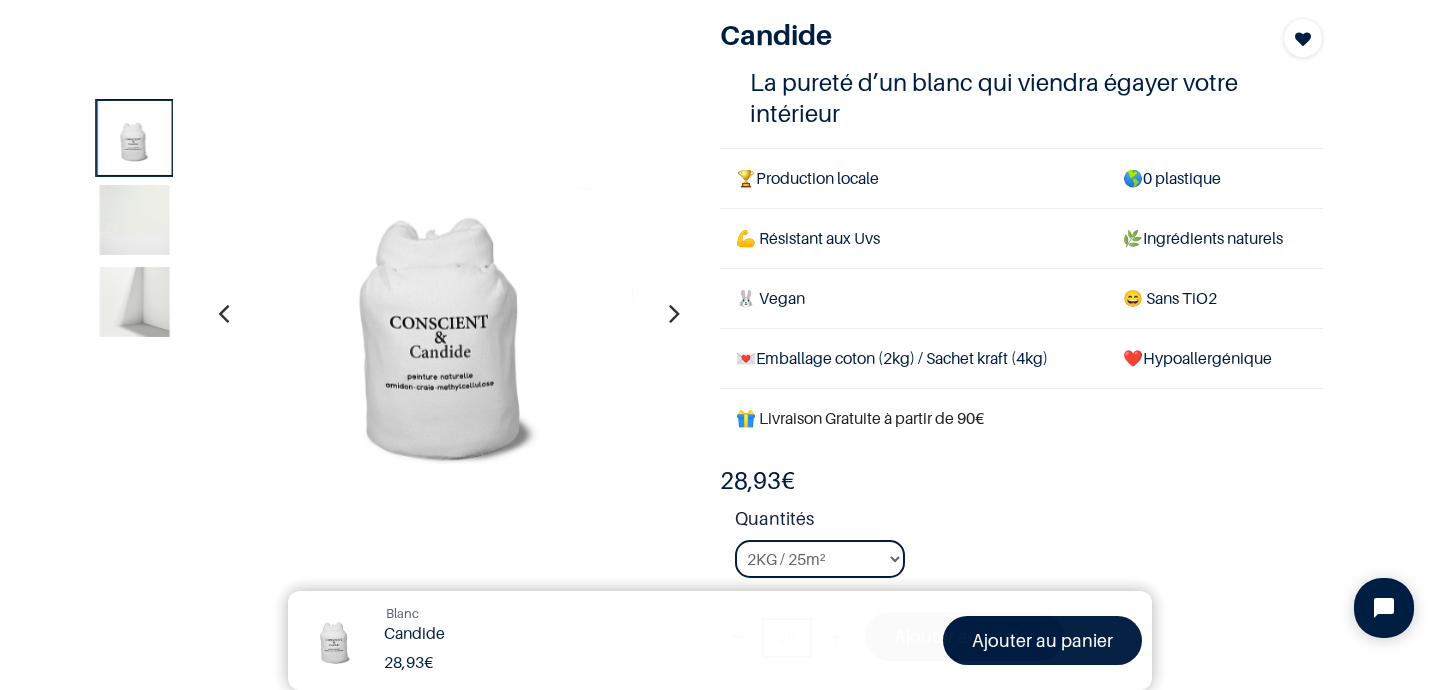 scroll, scrollTop: 0, scrollLeft: 0, axis: both 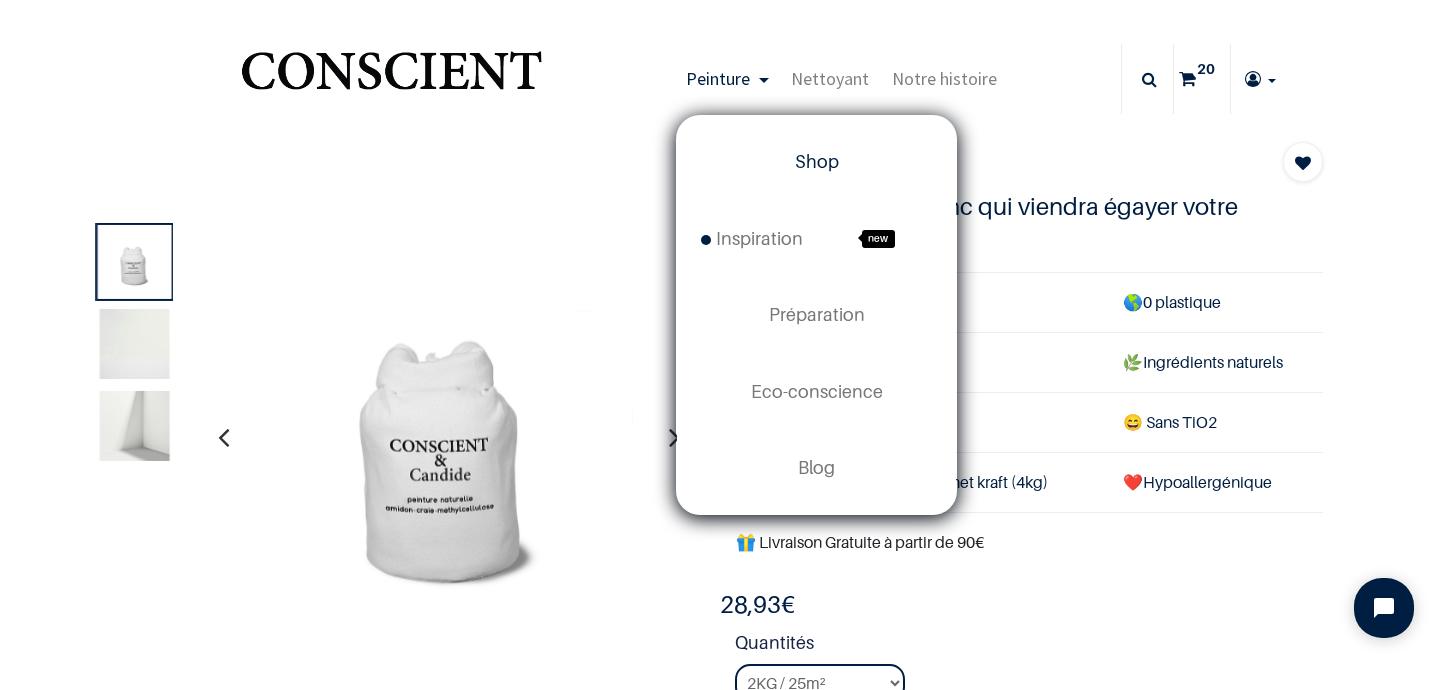 click on "Shop" at bounding box center (816, 162) 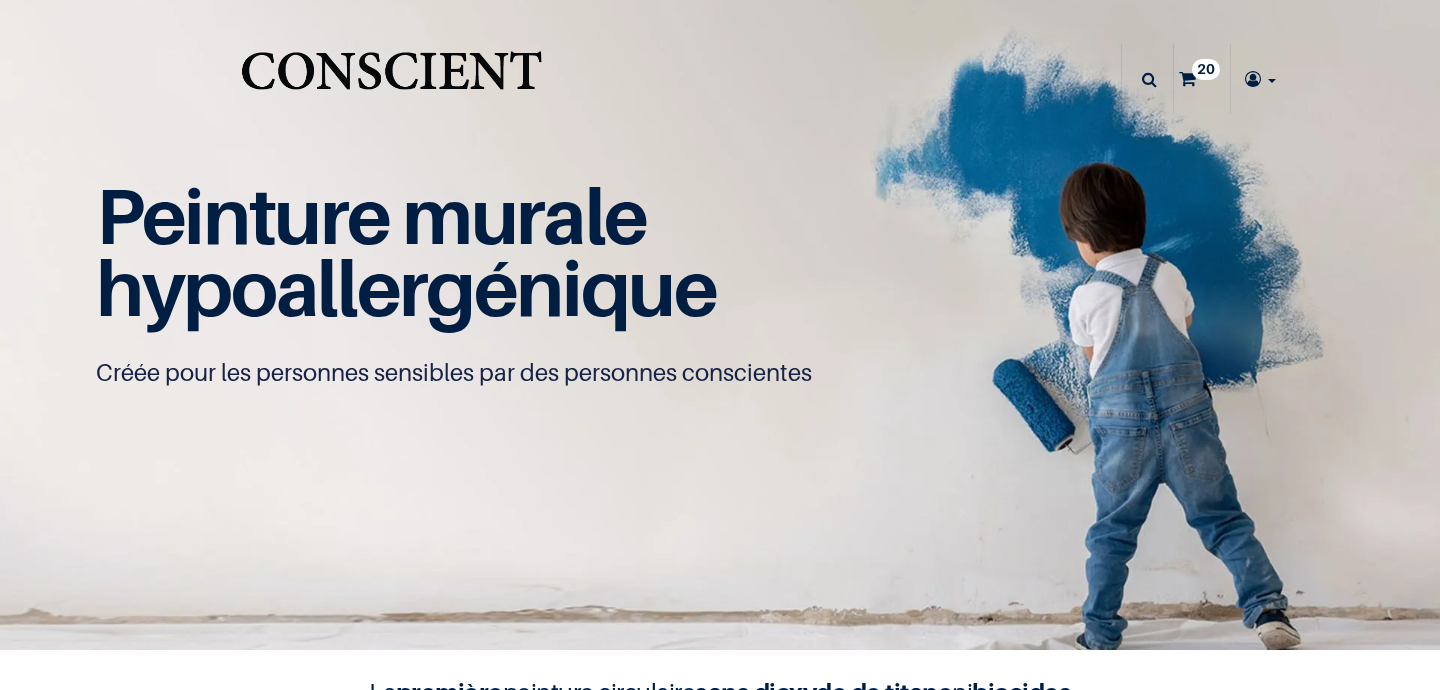 scroll, scrollTop: 0, scrollLeft: 0, axis: both 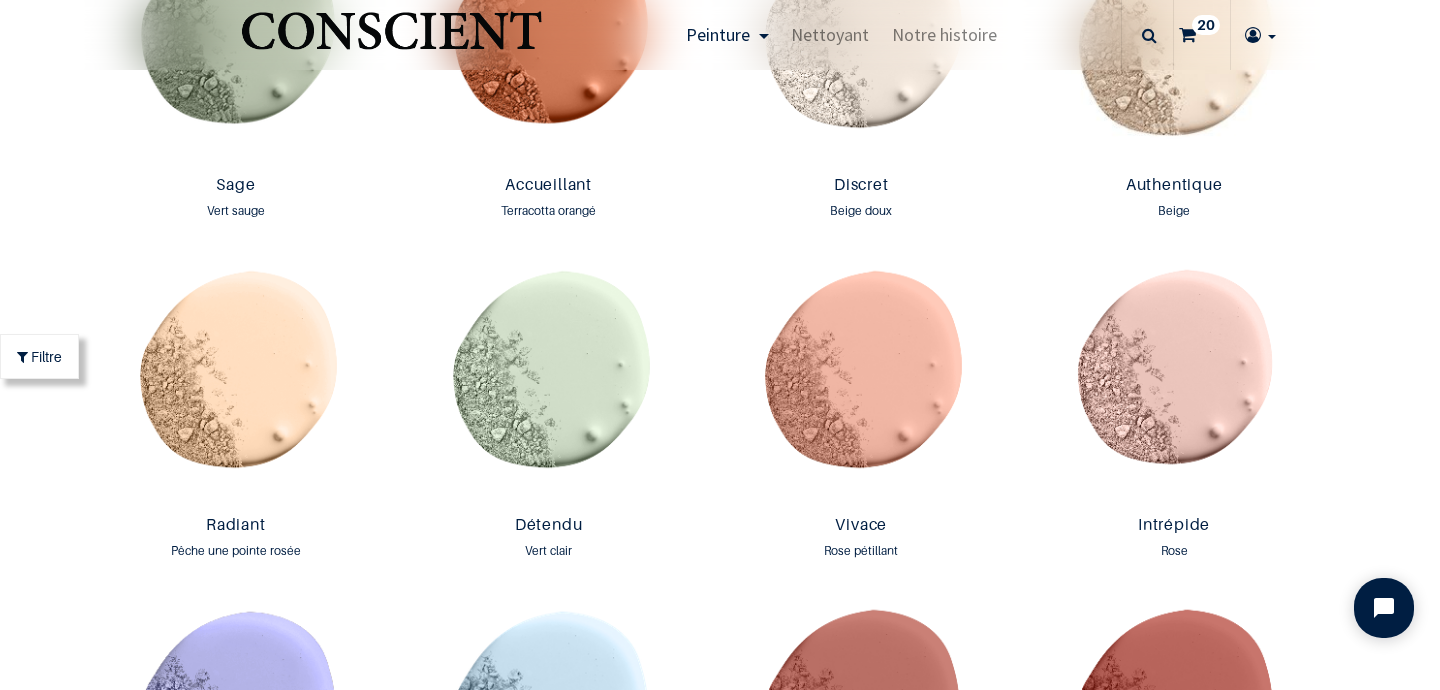 type on "[EMAIL_ADDRESS][PERSON_NAME][DOMAIN_NAME]" 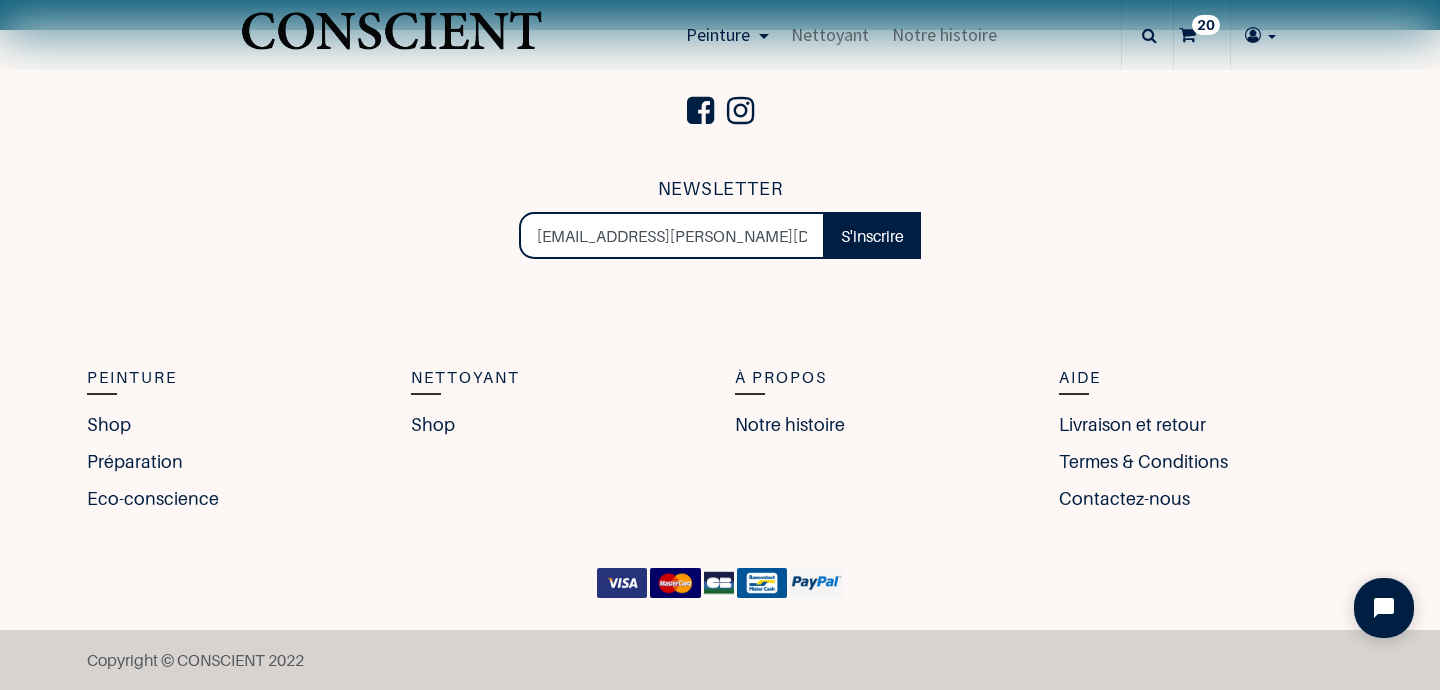 scroll, scrollTop: 7505, scrollLeft: 0, axis: vertical 